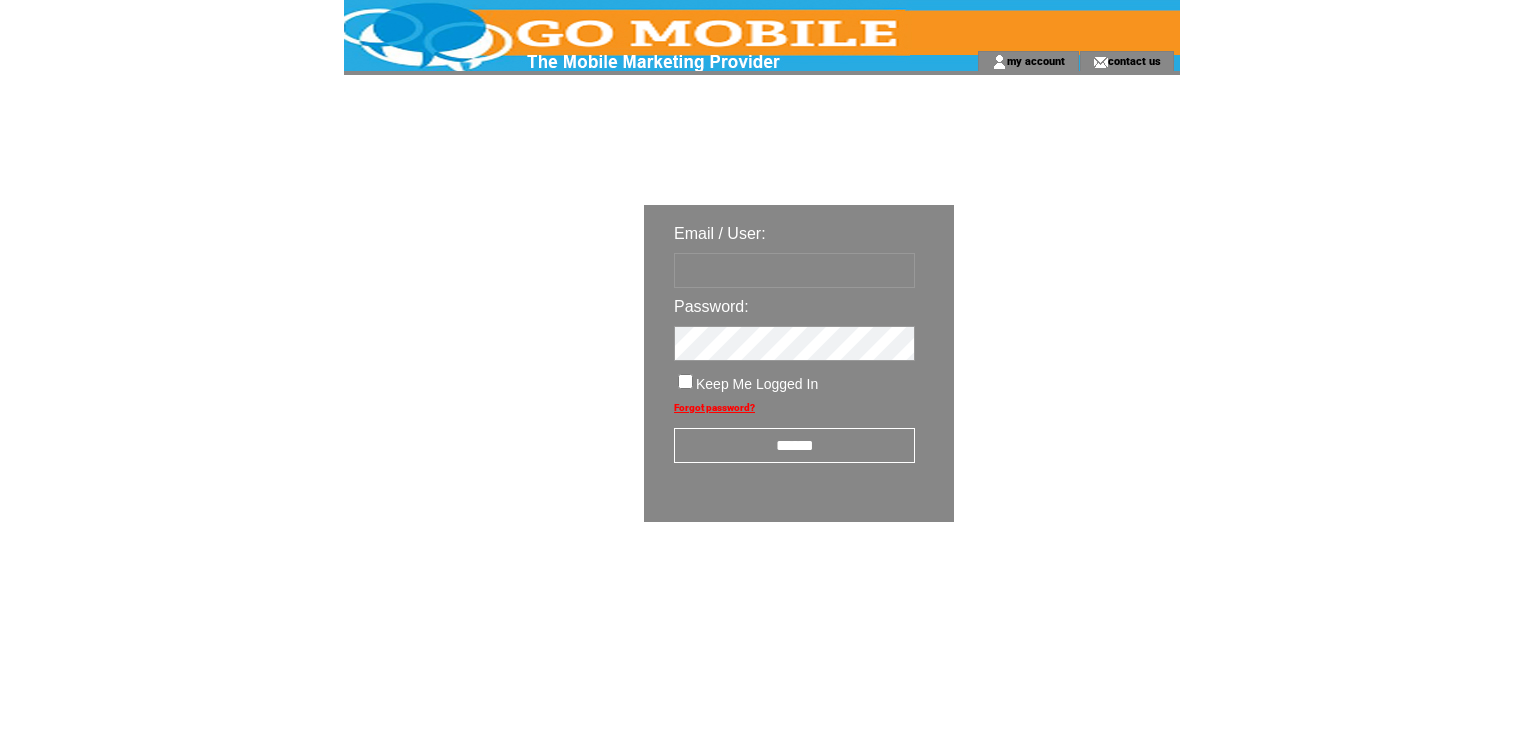 scroll, scrollTop: 0, scrollLeft: 0, axis: both 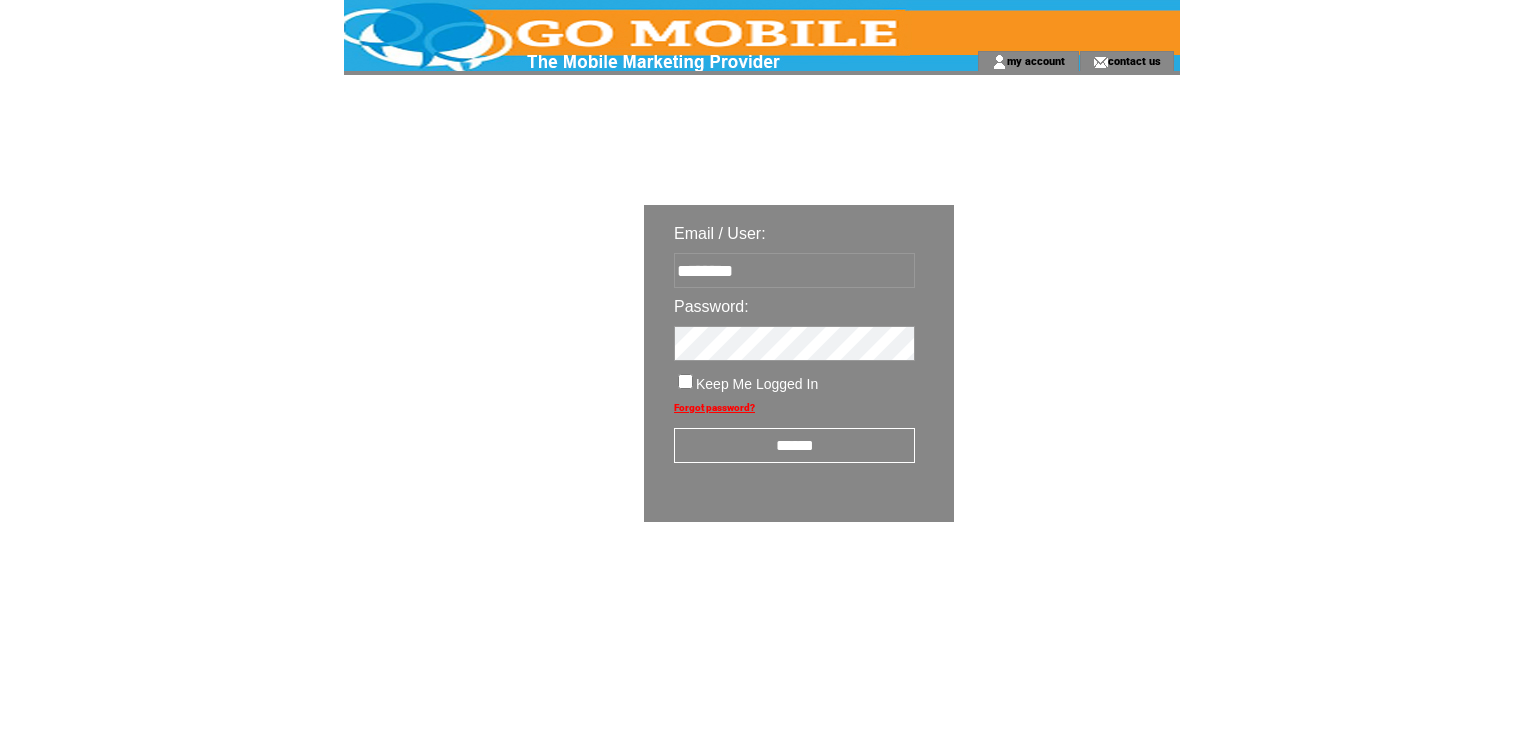 click on "******" at bounding box center [794, 445] 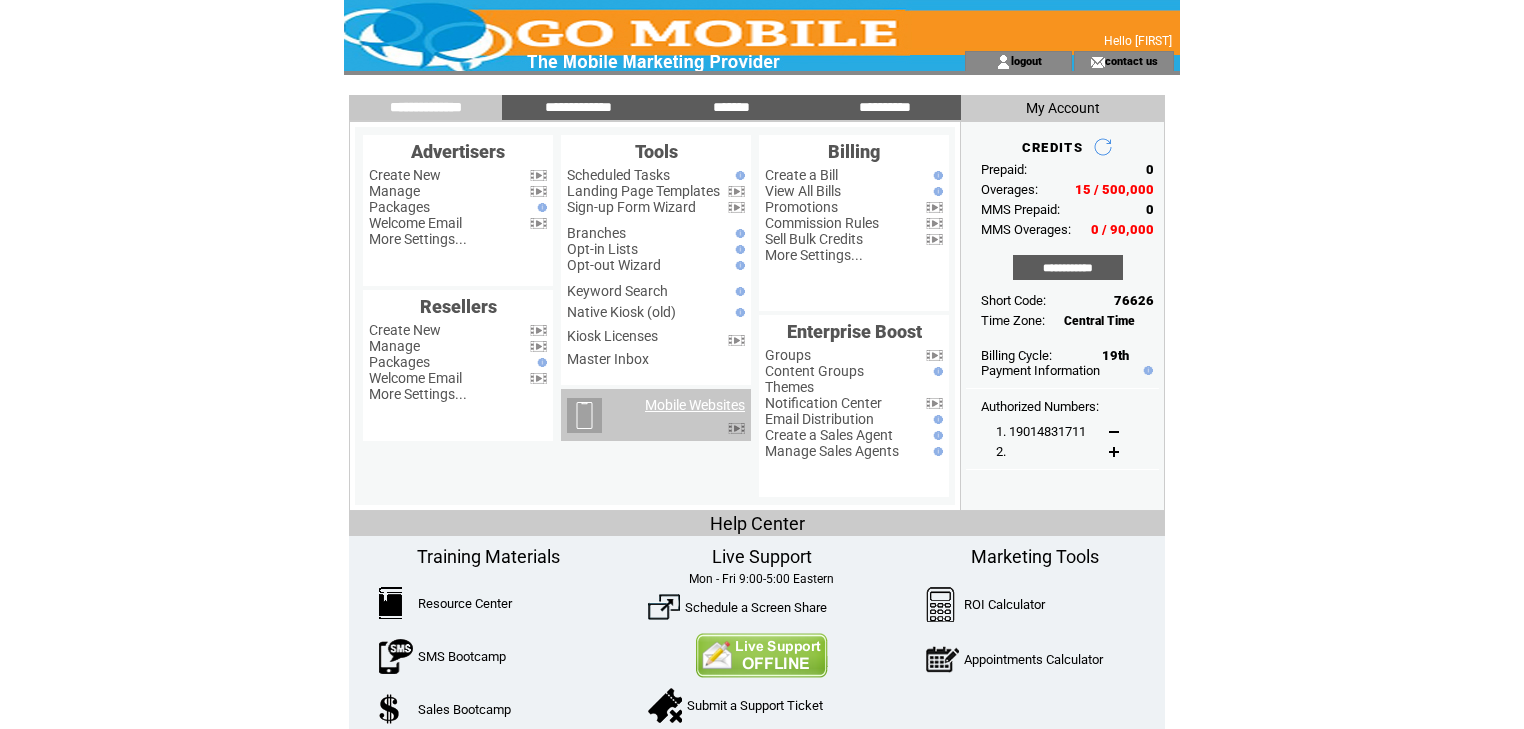 scroll, scrollTop: 0, scrollLeft: 0, axis: both 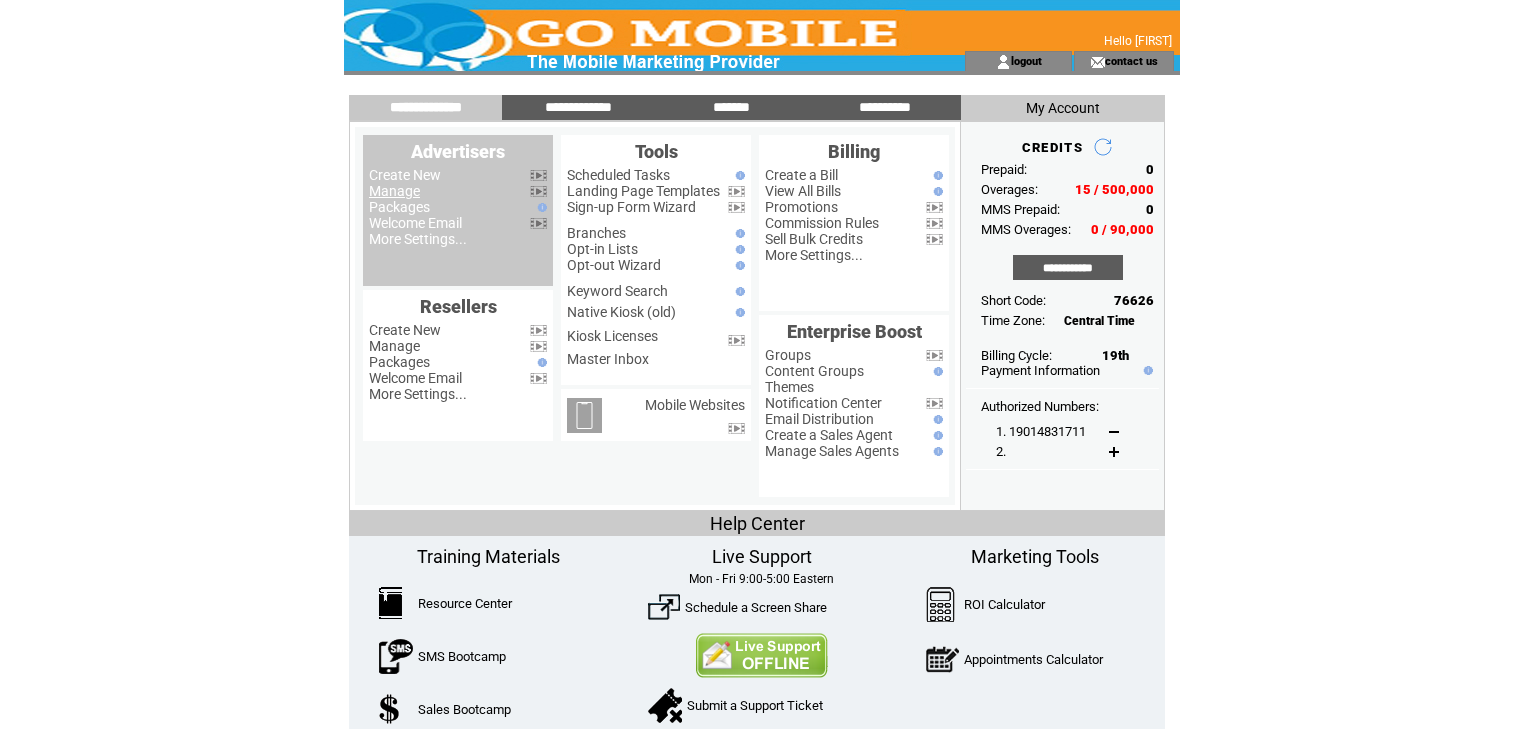 click on "Manage" at bounding box center (394, 191) 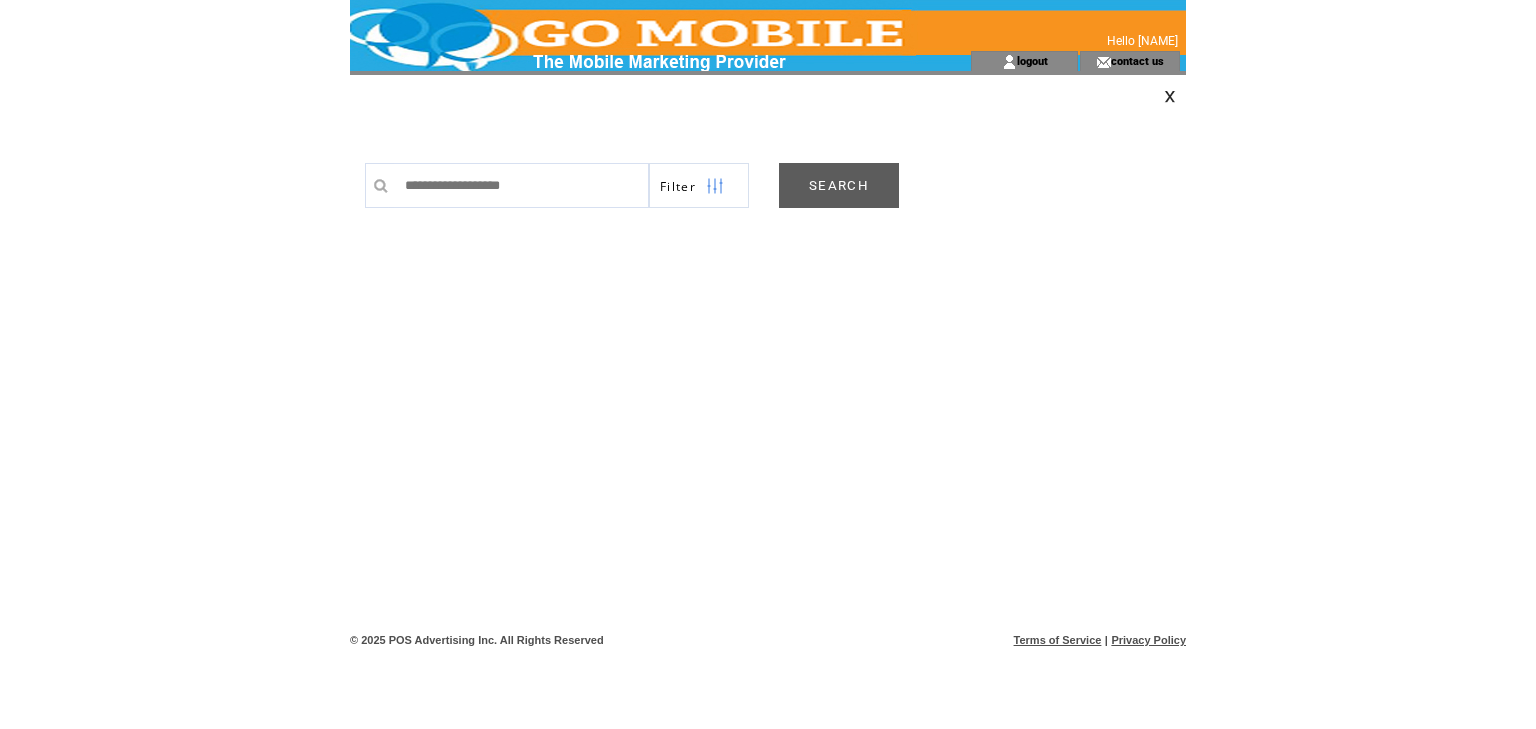 scroll, scrollTop: 0, scrollLeft: 0, axis: both 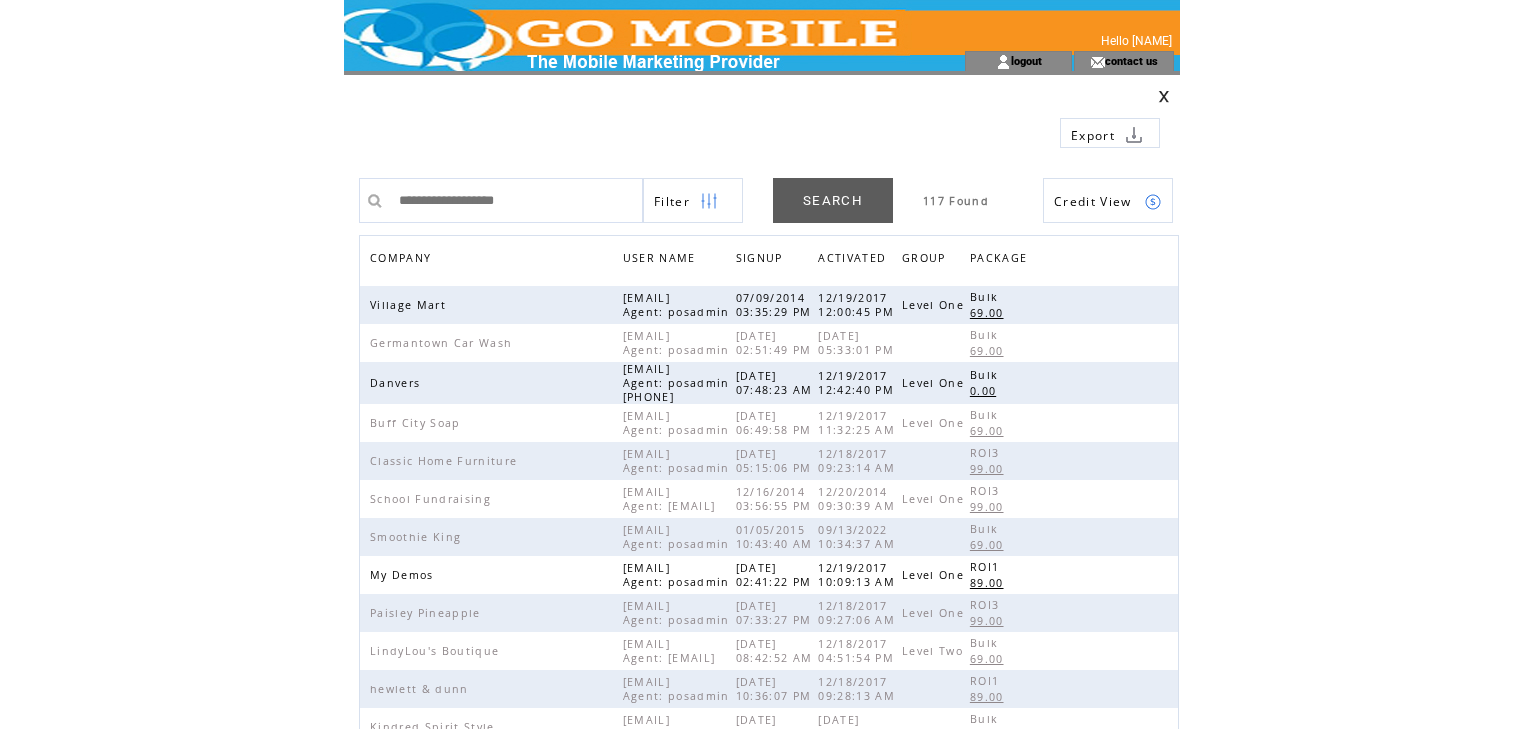 click on "COMPANY" at bounding box center (403, 260) 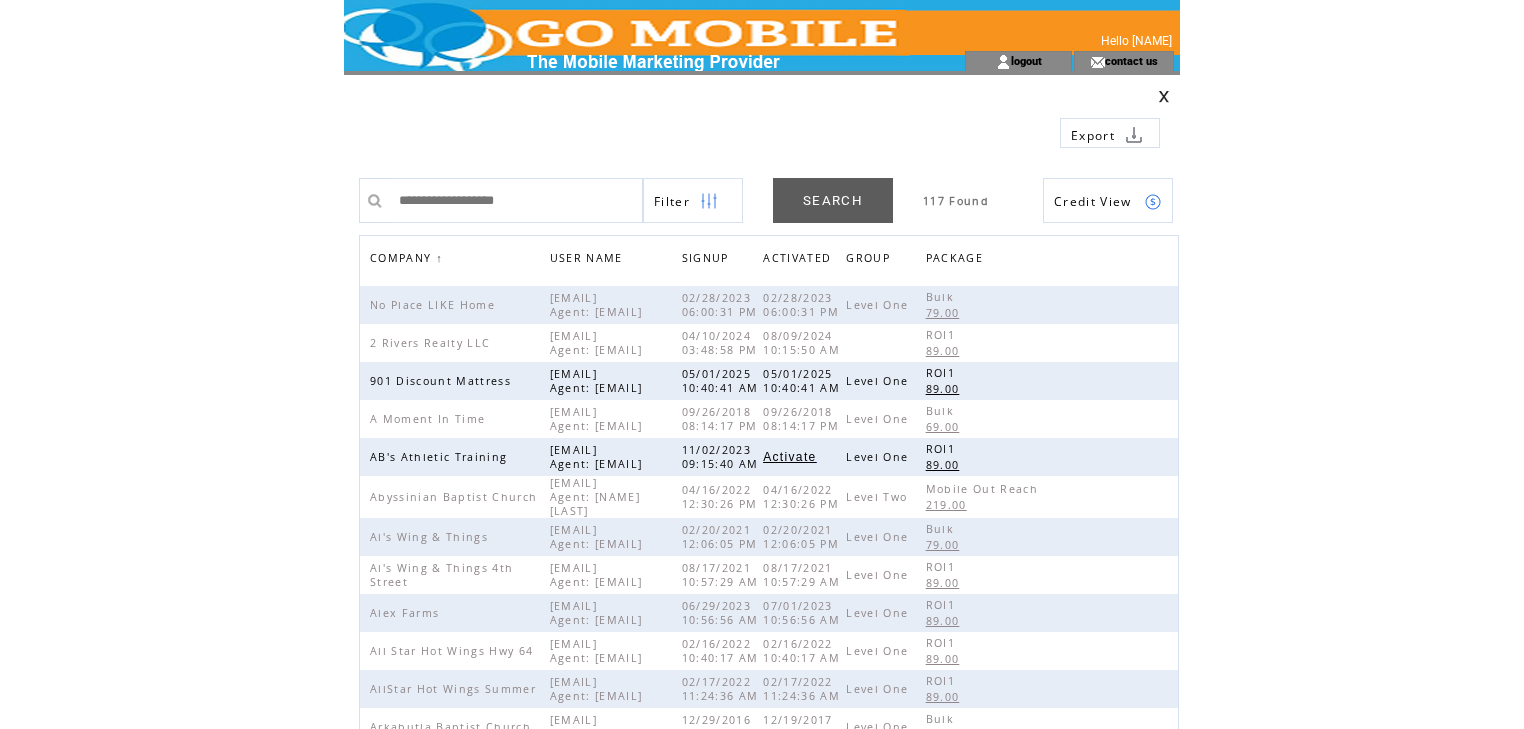 scroll, scrollTop: 0, scrollLeft: 0, axis: both 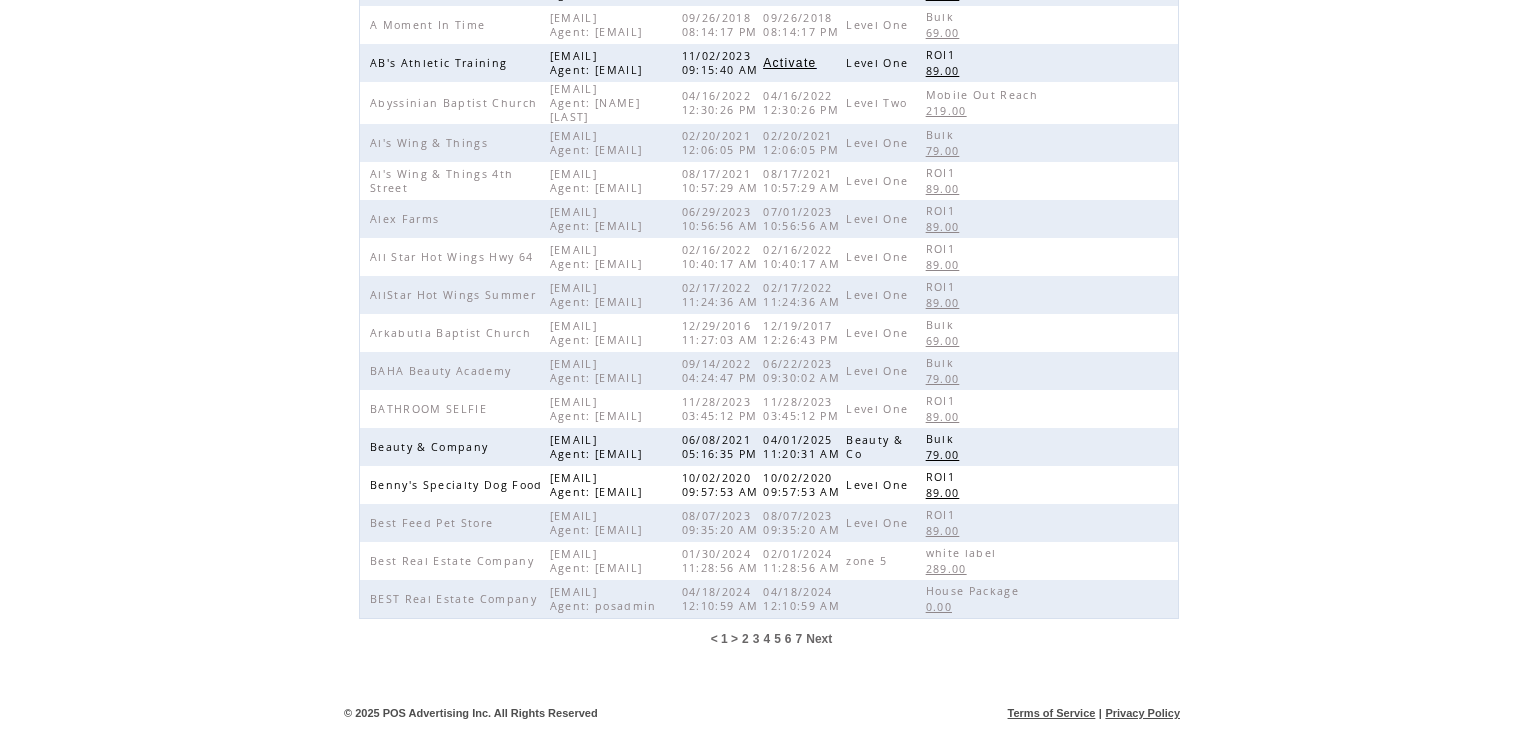 click on "6" at bounding box center [788, 639] 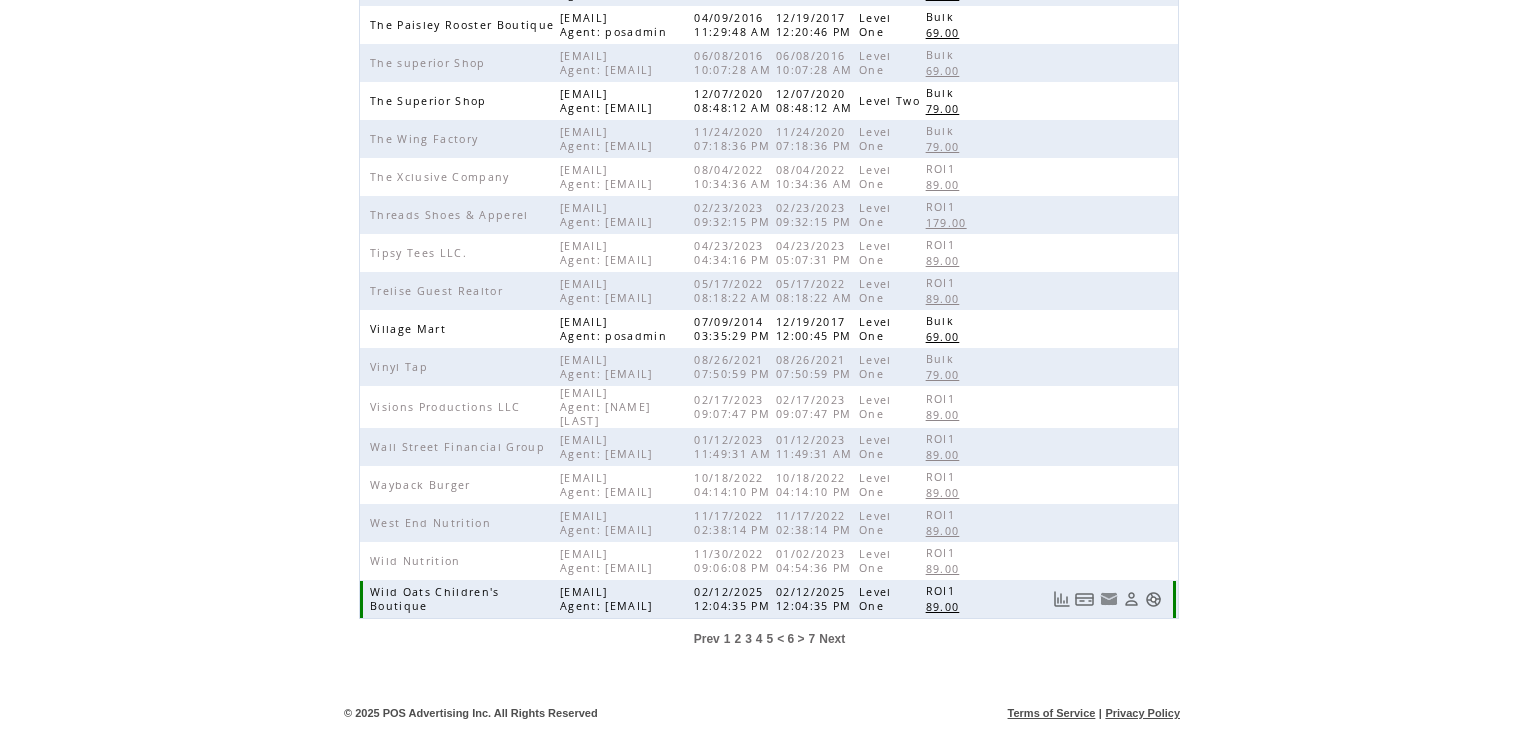 scroll, scrollTop: 462, scrollLeft: 0, axis: vertical 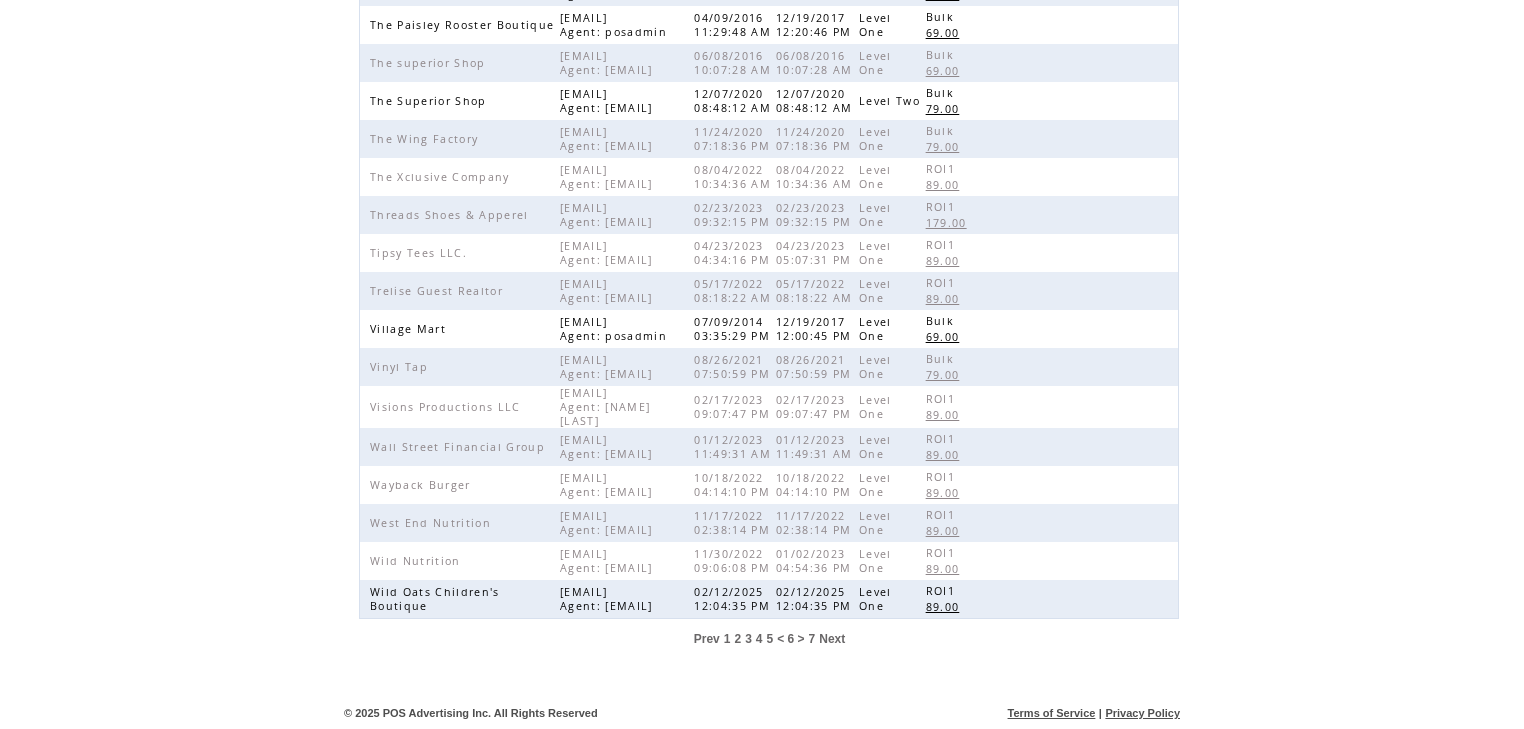 click on "5" at bounding box center [770, 639] 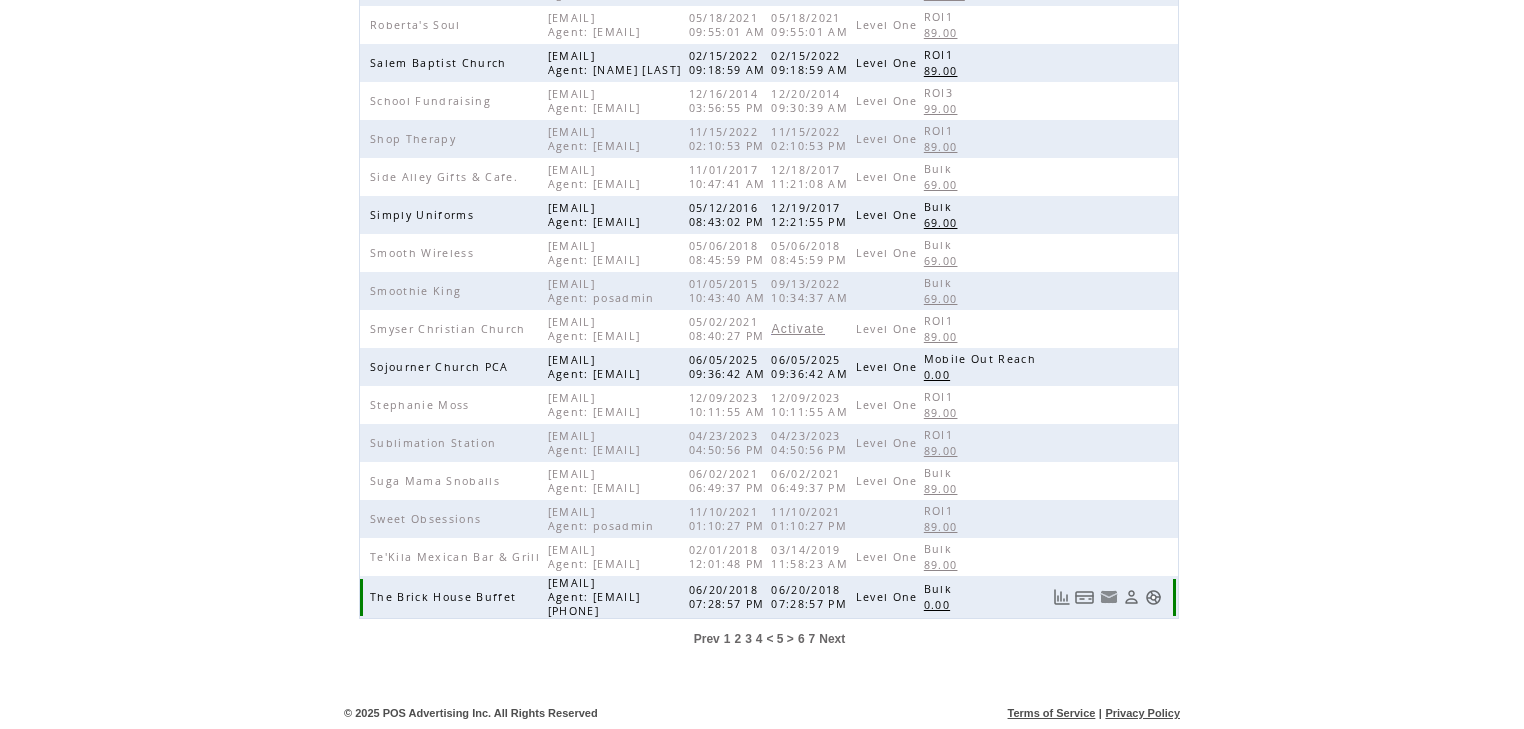 click at bounding box center [1153, 597] 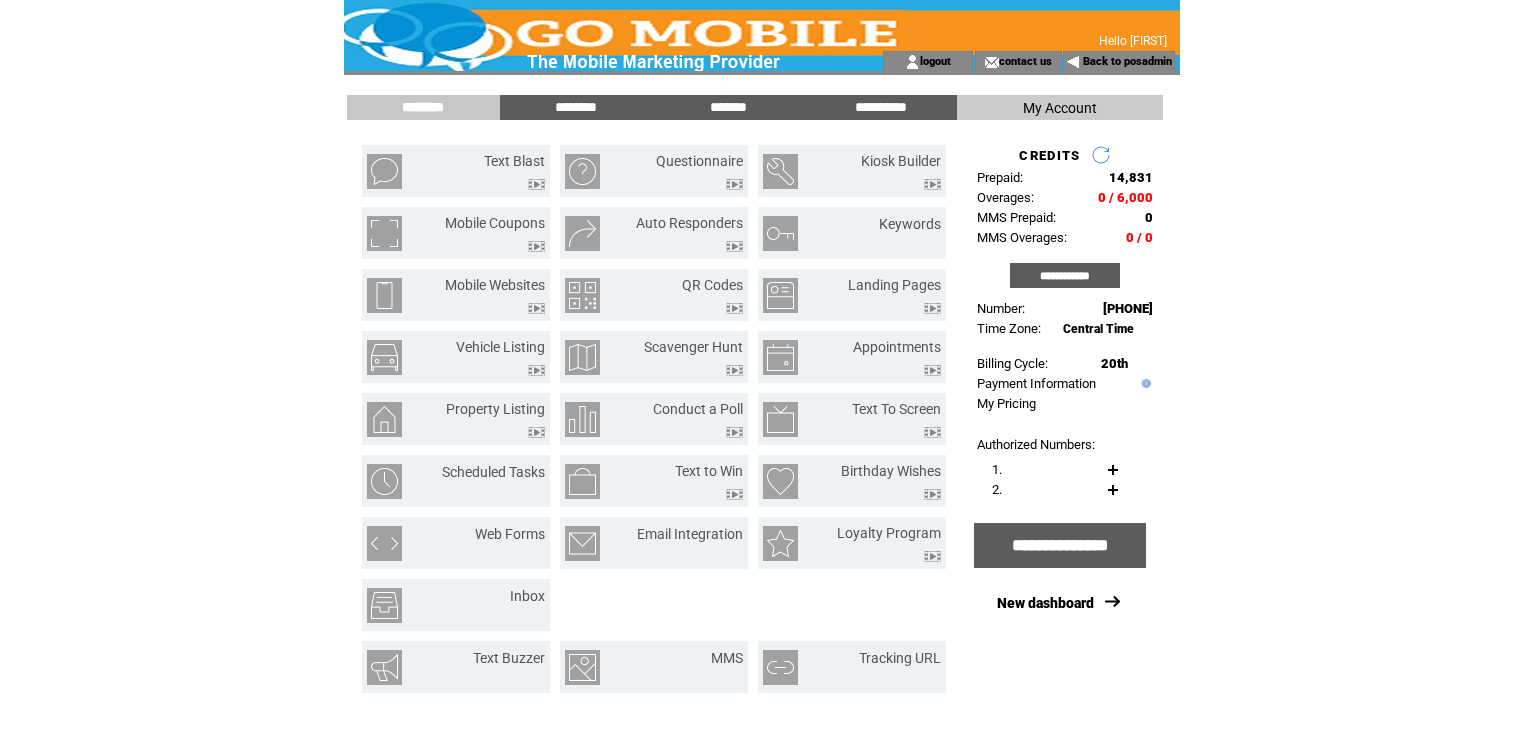 scroll, scrollTop: 0, scrollLeft: 0, axis: both 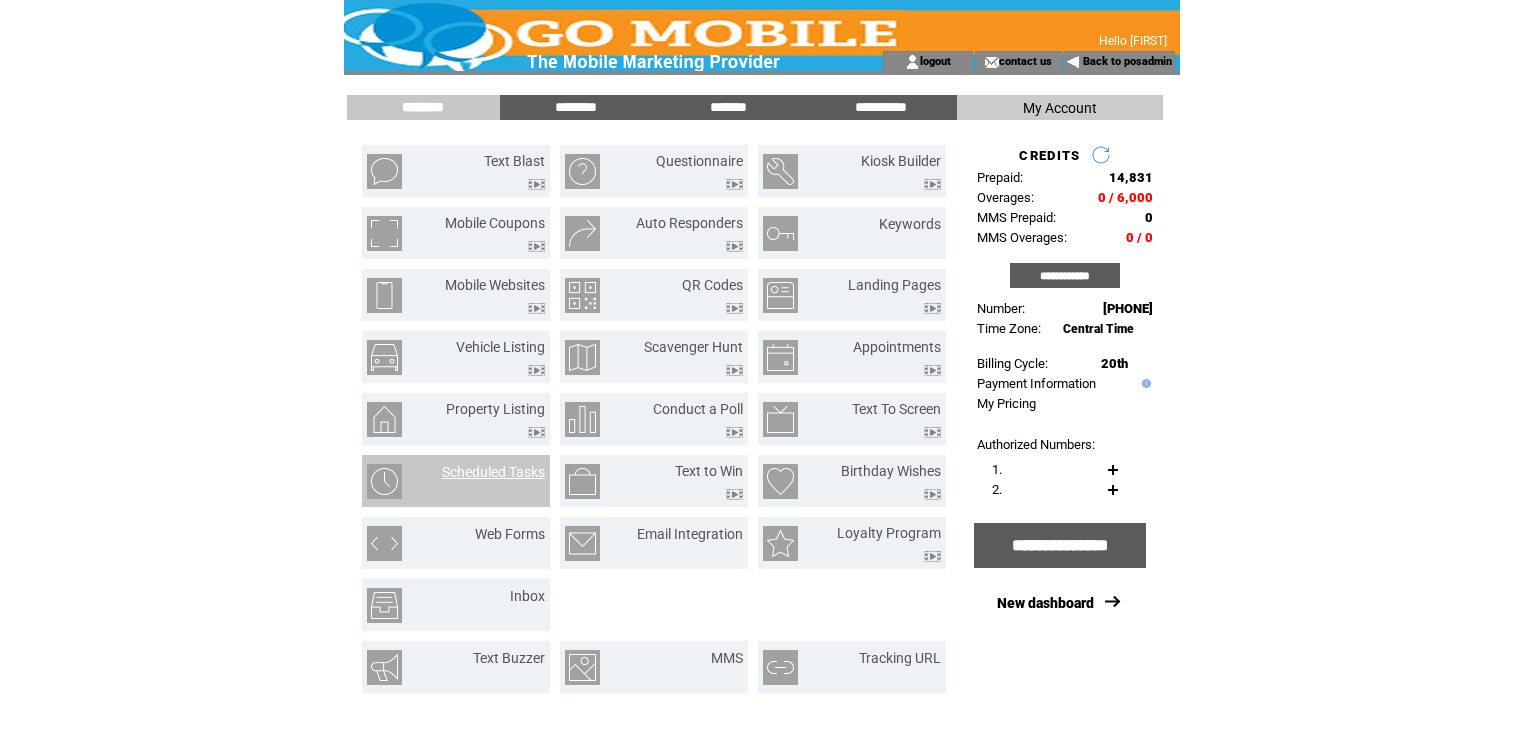 click on "Scheduled Tasks" at bounding box center [493, 472] 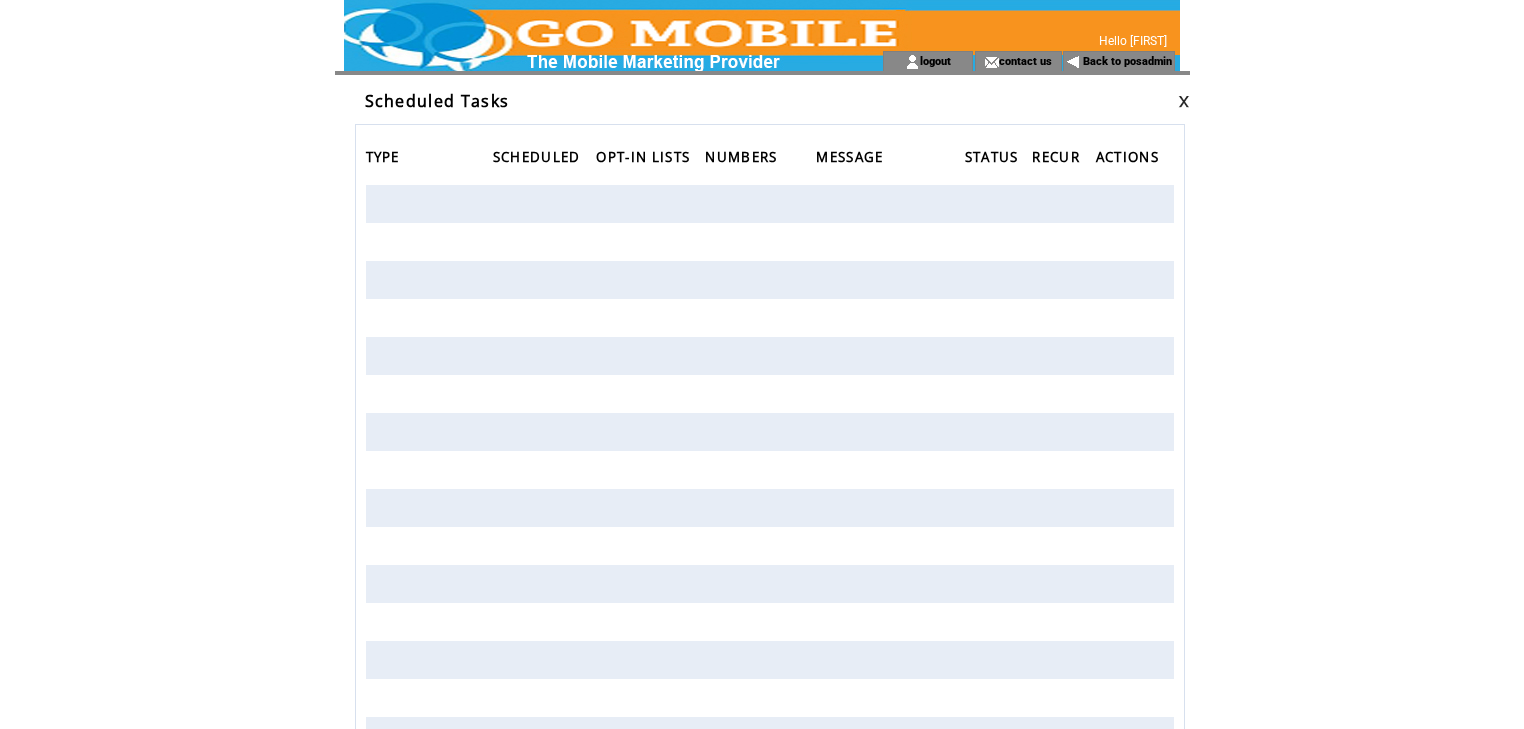 scroll, scrollTop: 0, scrollLeft: 0, axis: both 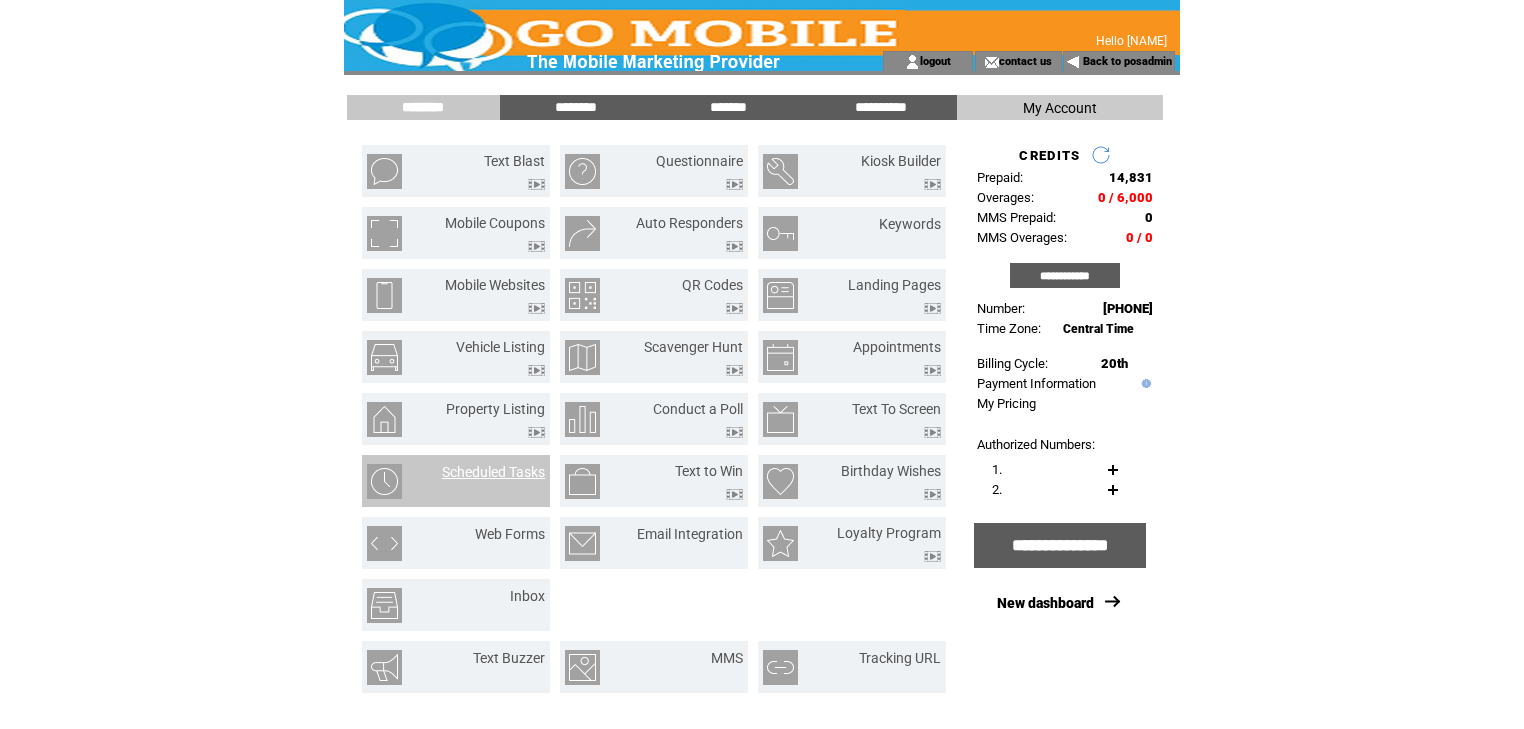 click on "Scheduled Tasks" at bounding box center (493, 472) 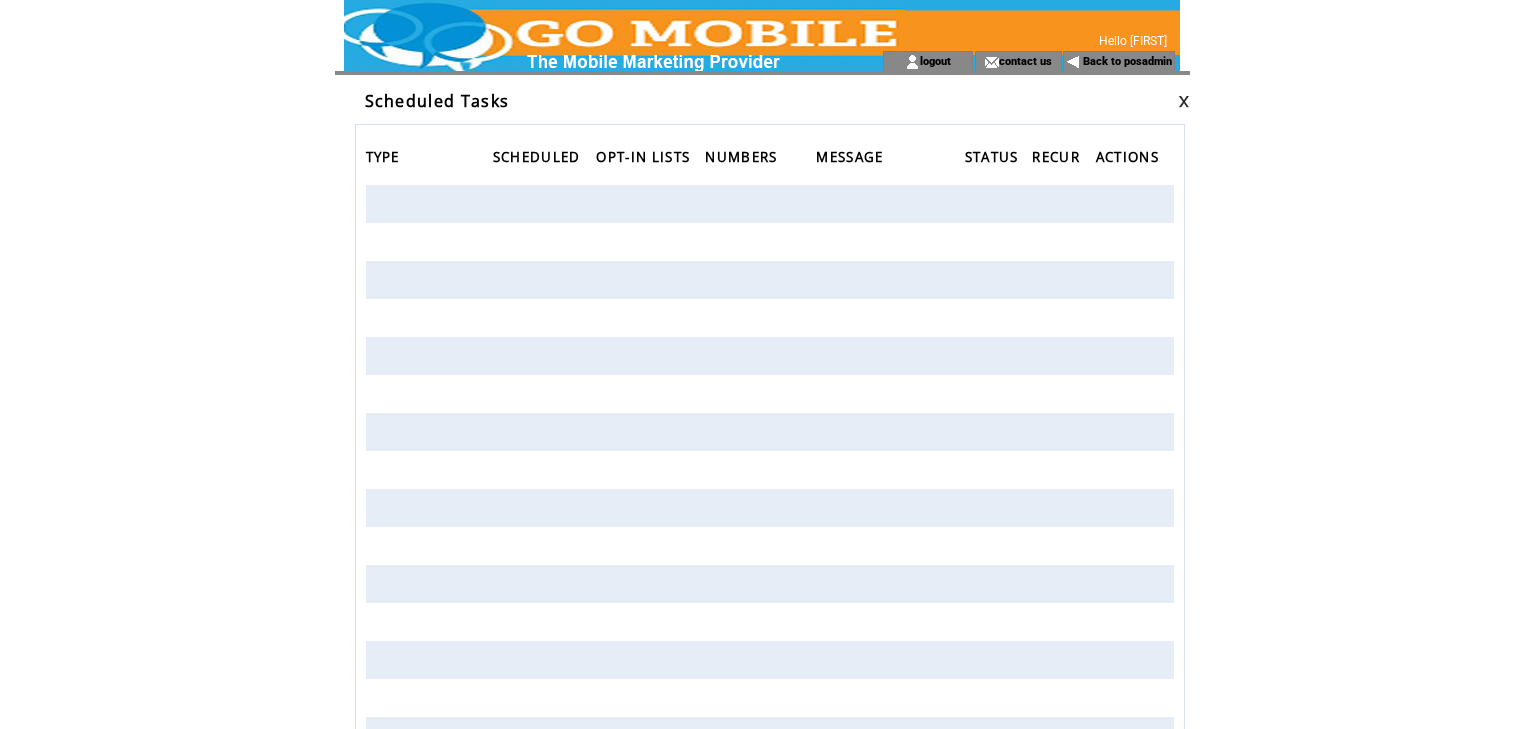scroll, scrollTop: 0, scrollLeft: 0, axis: both 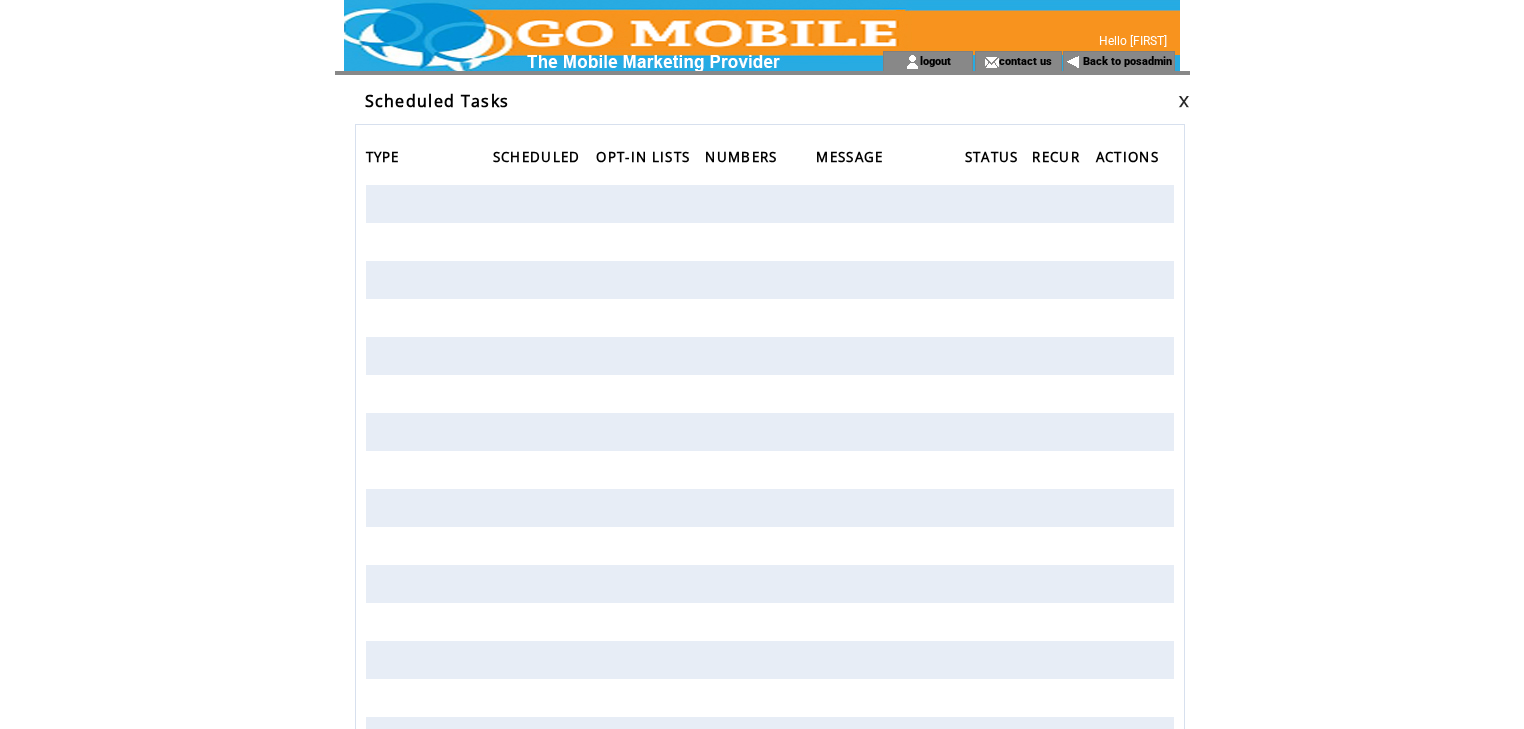 click at bounding box center (1184, 101) 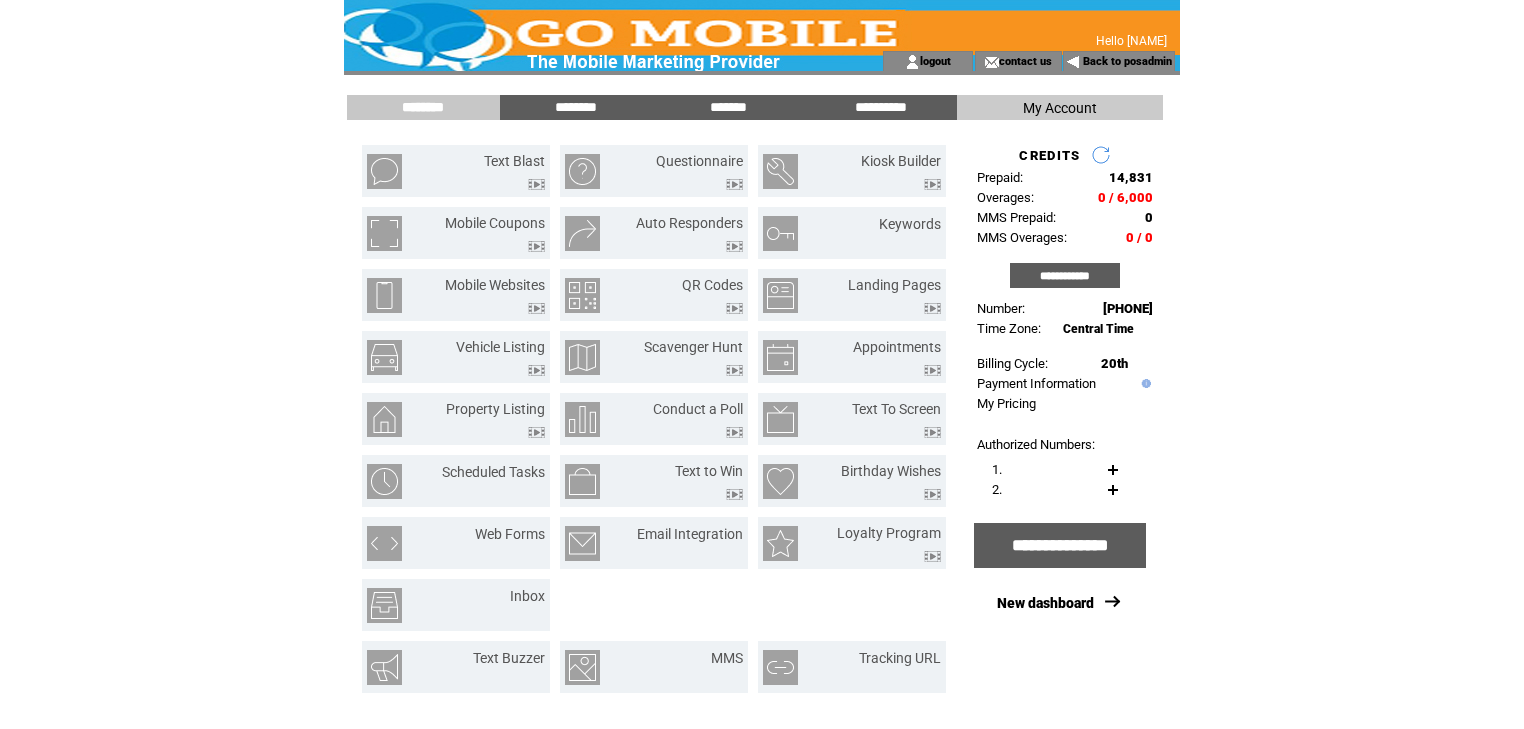 scroll, scrollTop: 0, scrollLeft: 0, axis: both 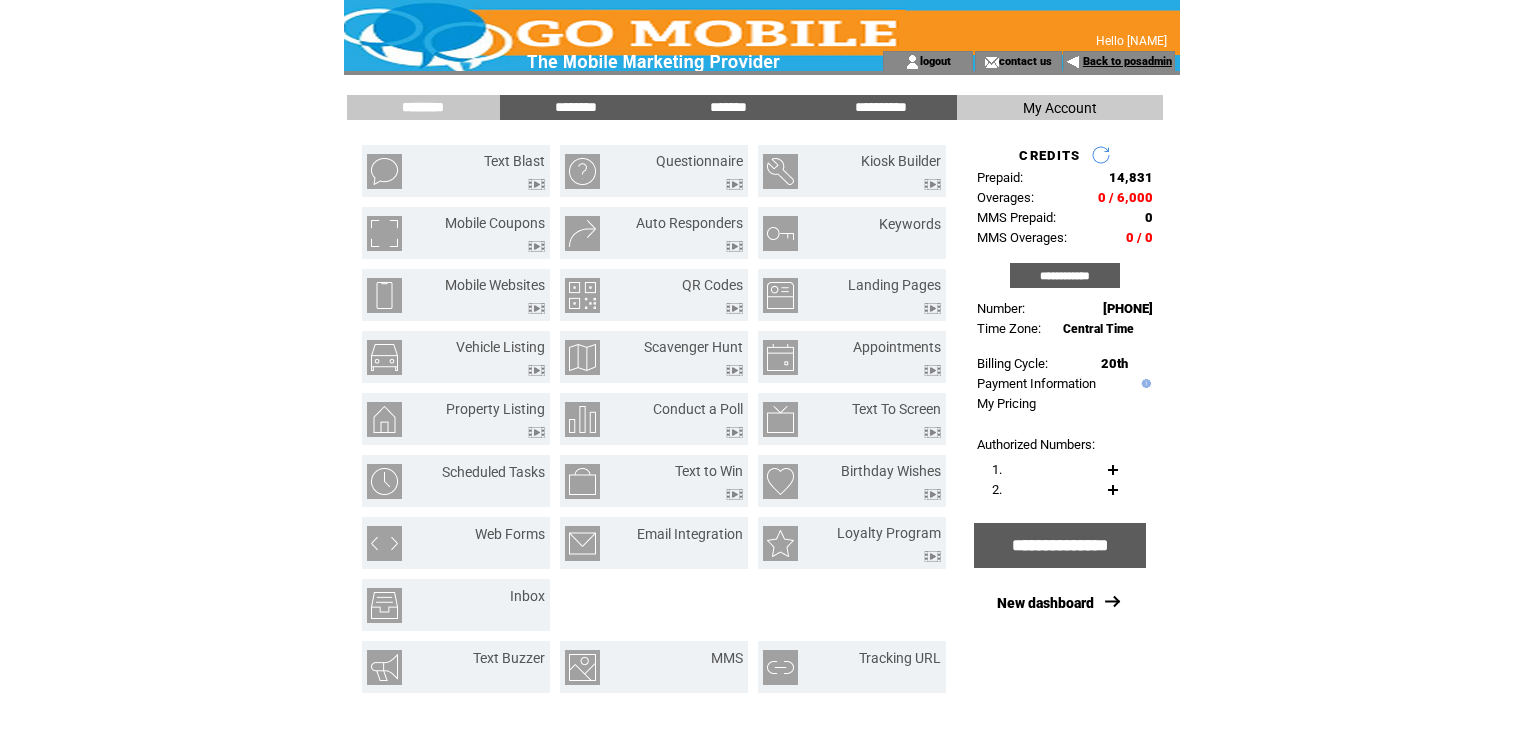click on "Back to posadmin" at bounding box center (1127, 61) 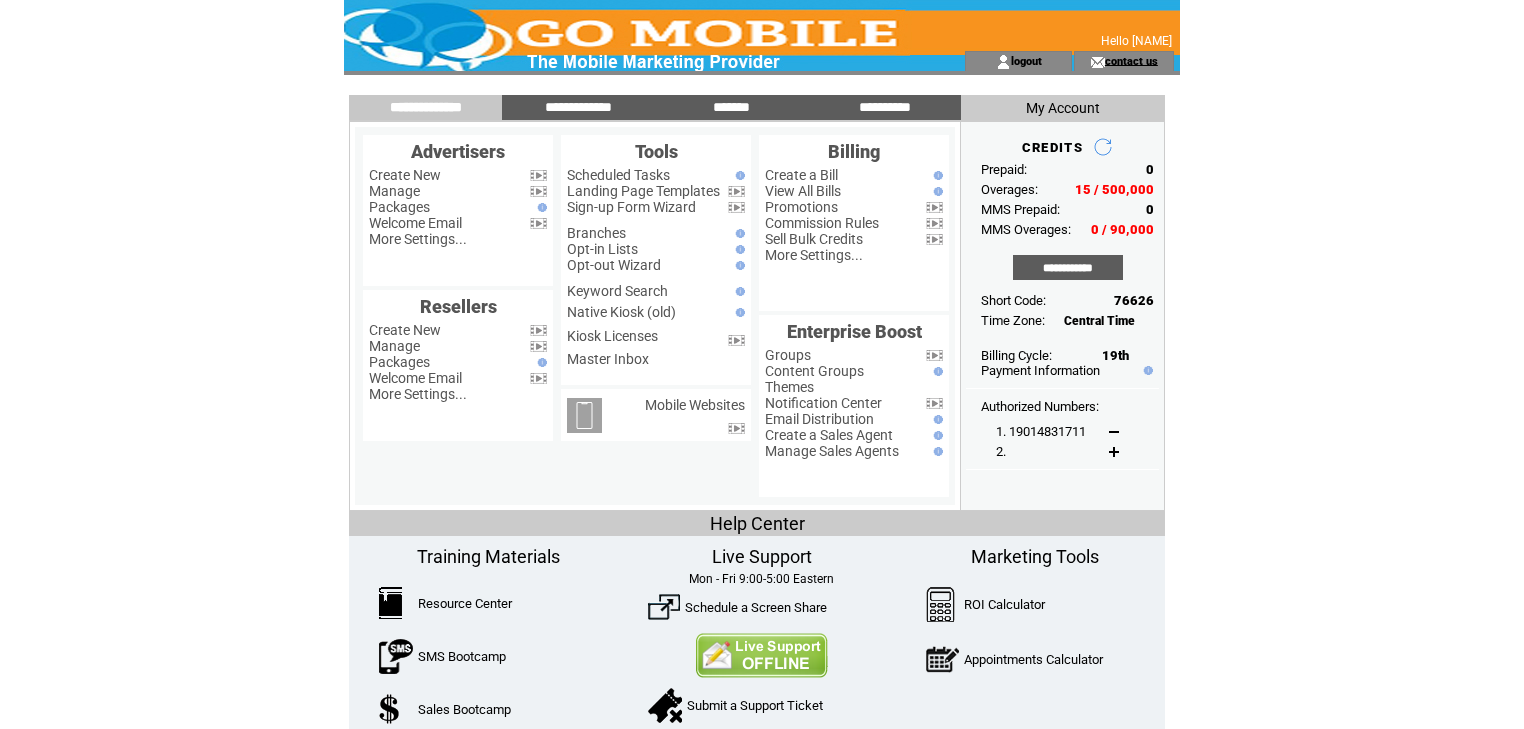 scroll, scrollTop: 0, scrollLeft: 0, axis: both 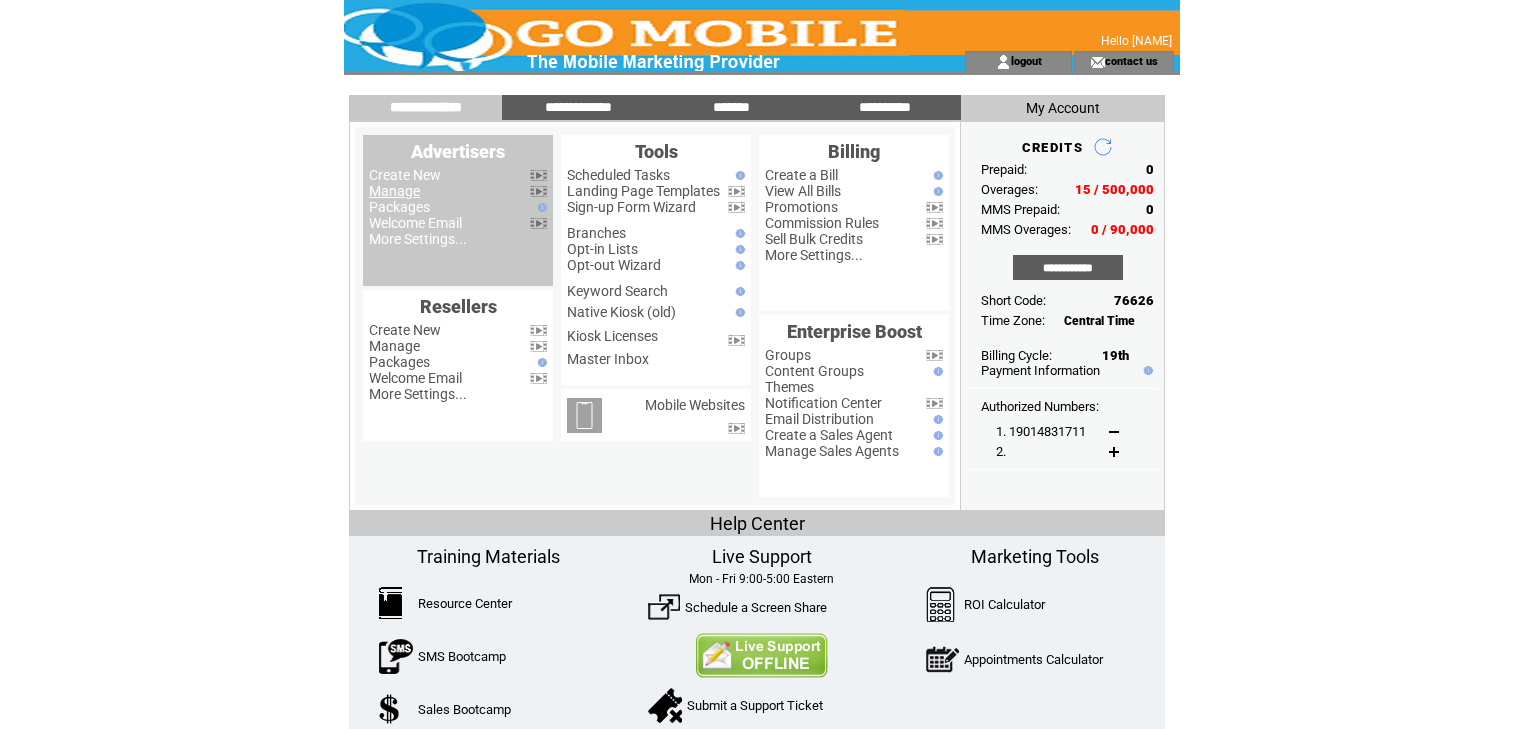 click on "Manage" at bounding box center [394, 191] 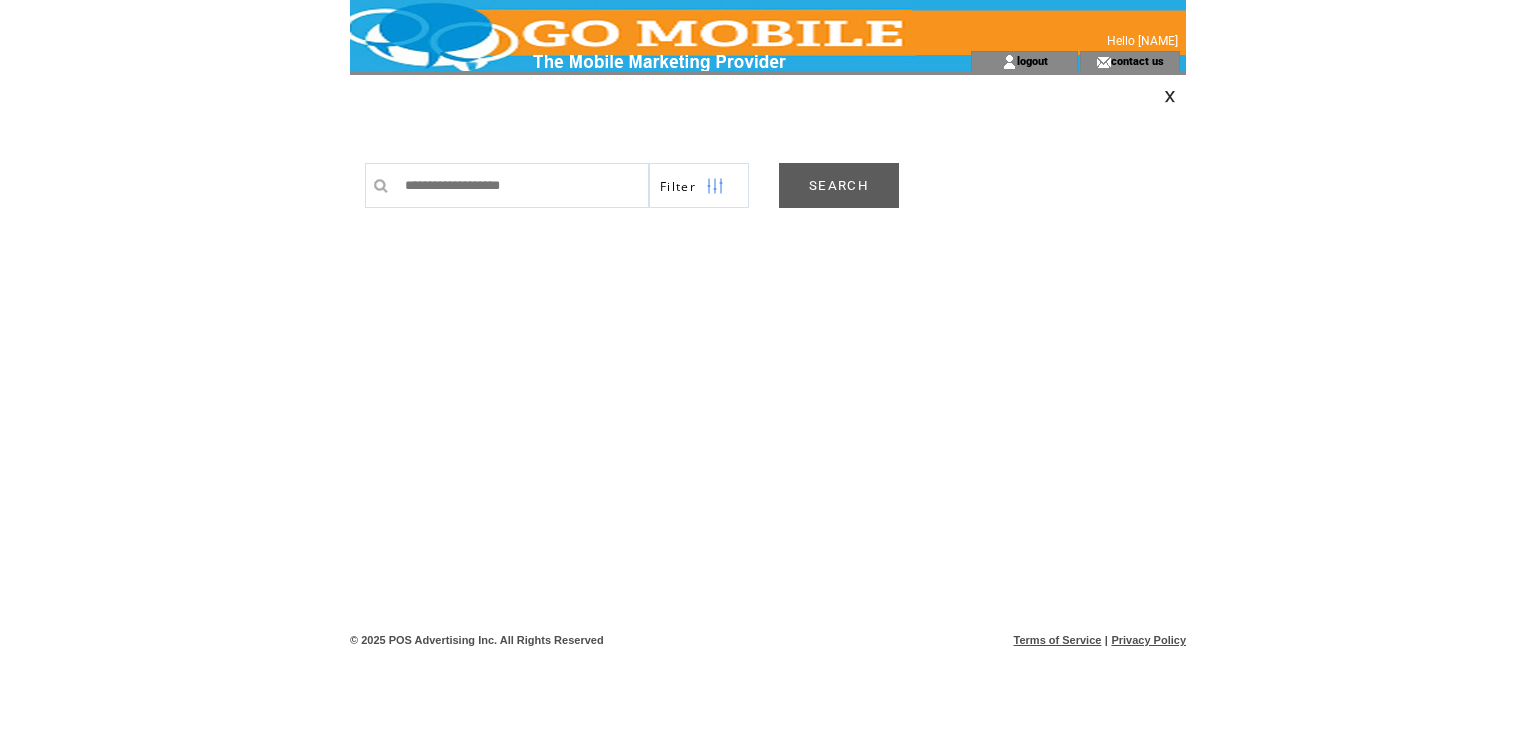 scroll, scrollTop: 0, scrollLeft: 0, axis: both 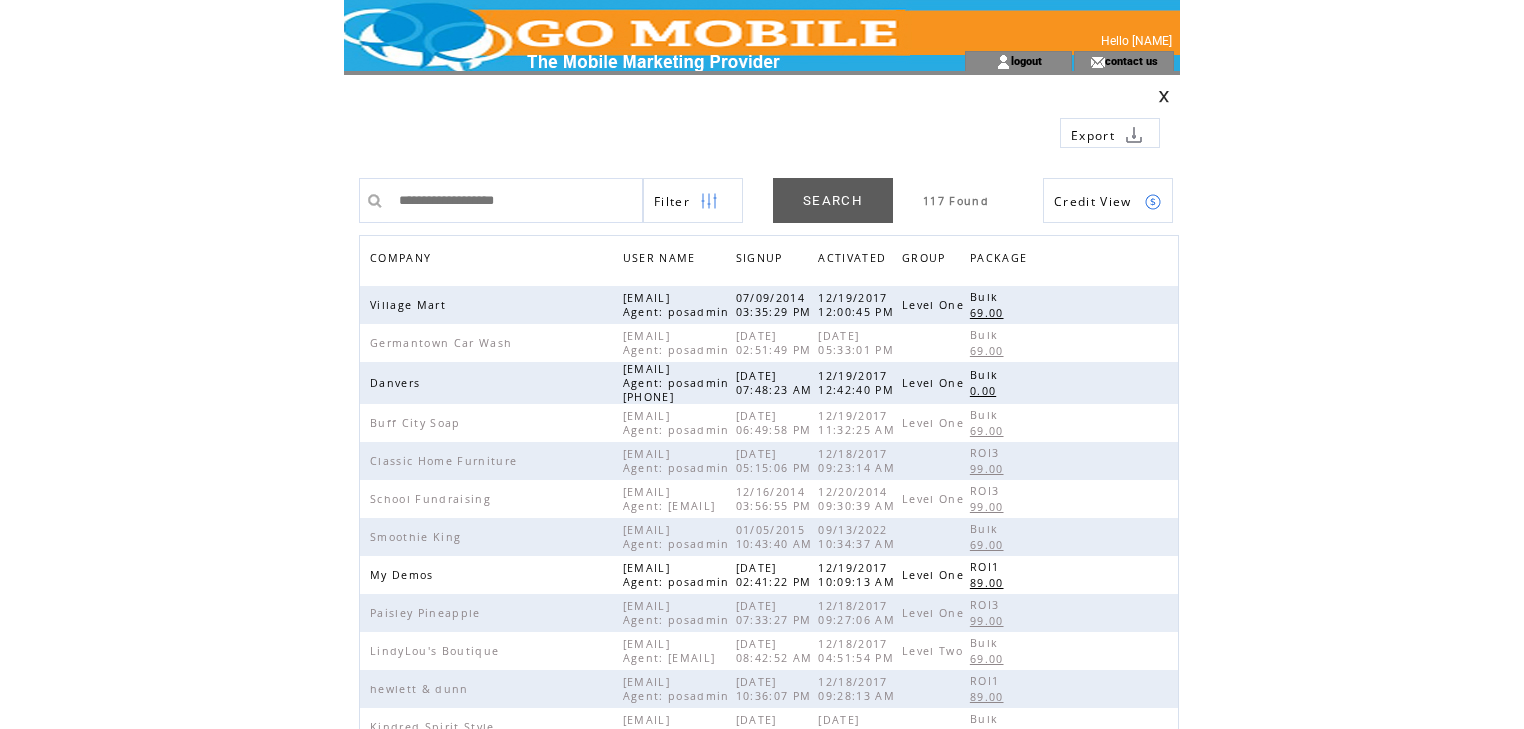 click on "COMPANY" at bounding box center [403, 260] 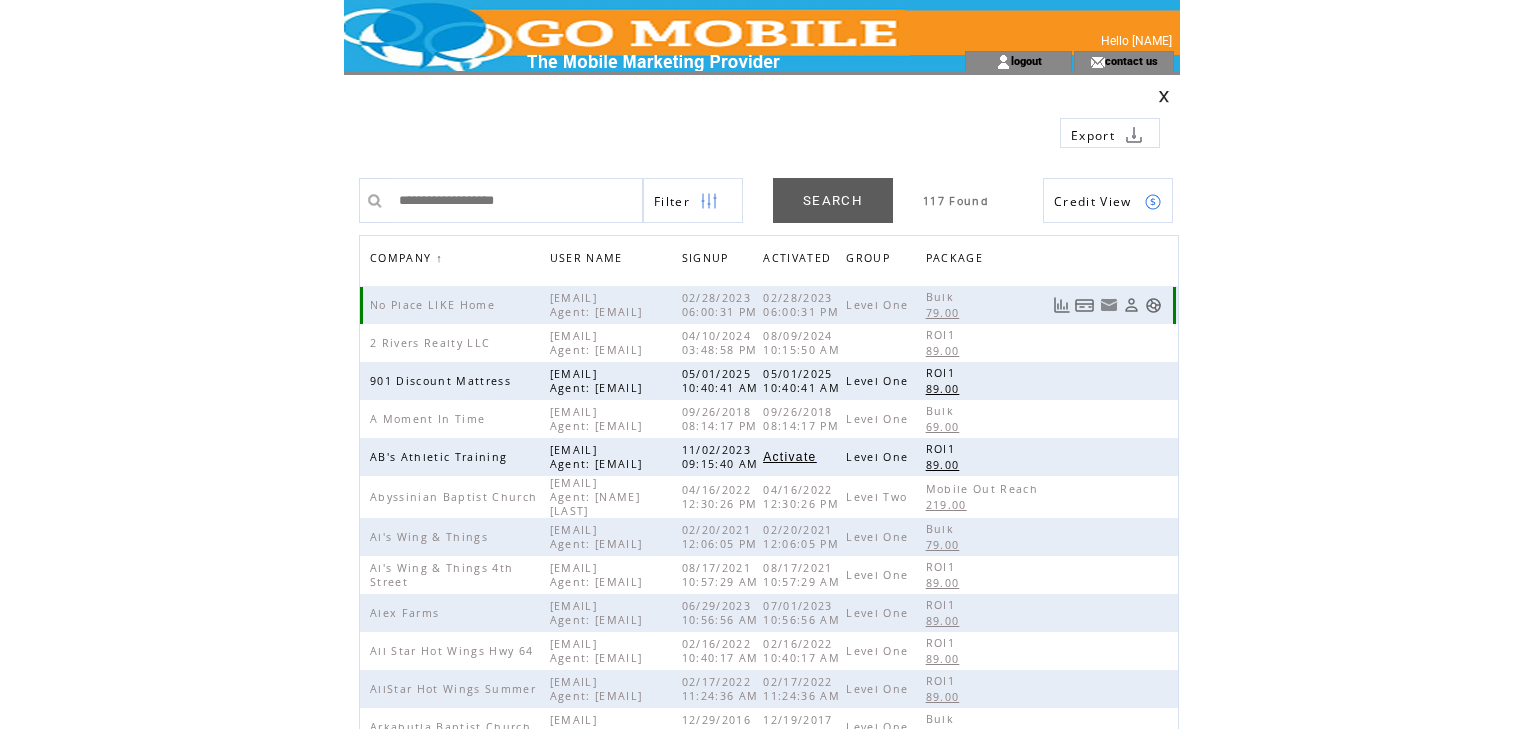 scroll, scrollTop: 0, scrollLeft: 0, axis: both 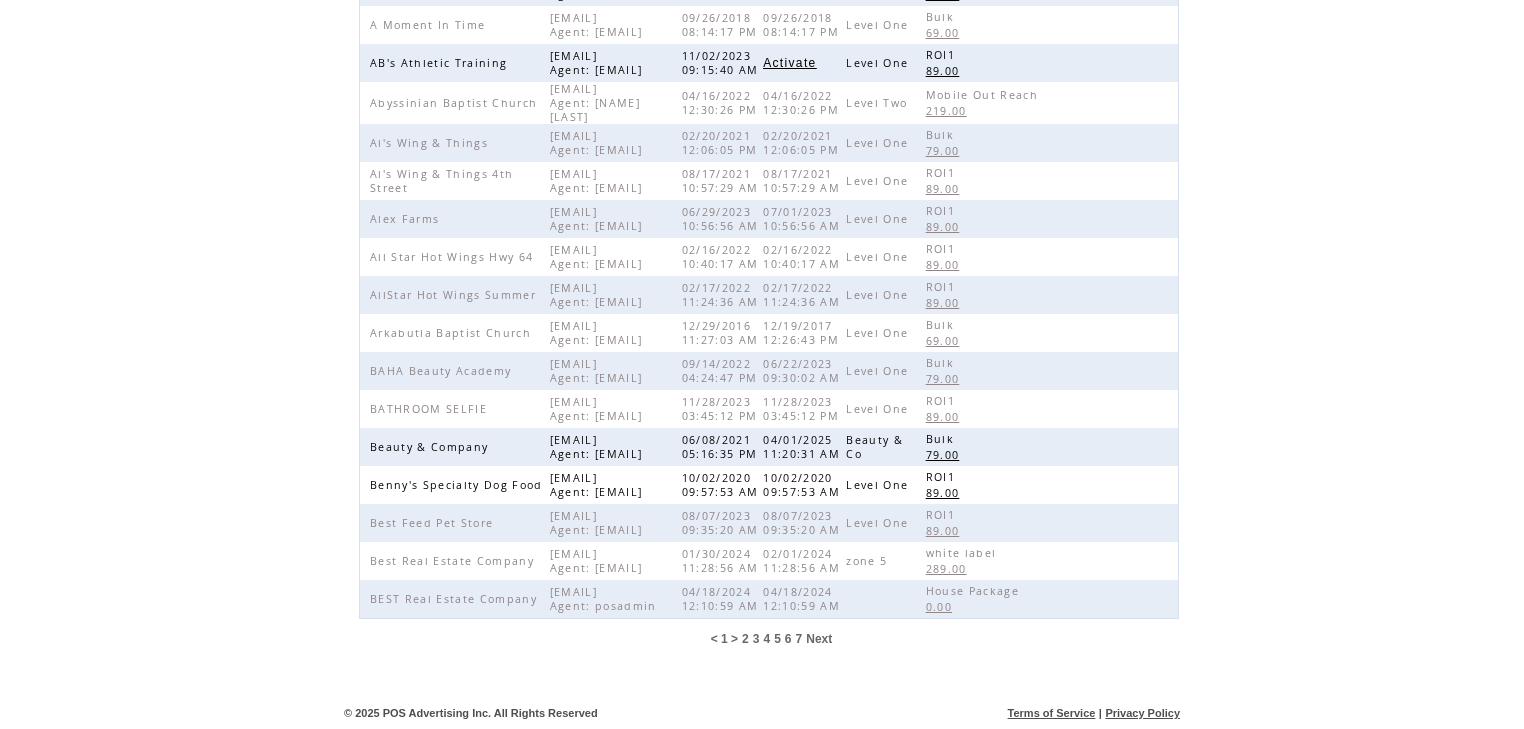 click on "5" at bounding box center [777, 639] 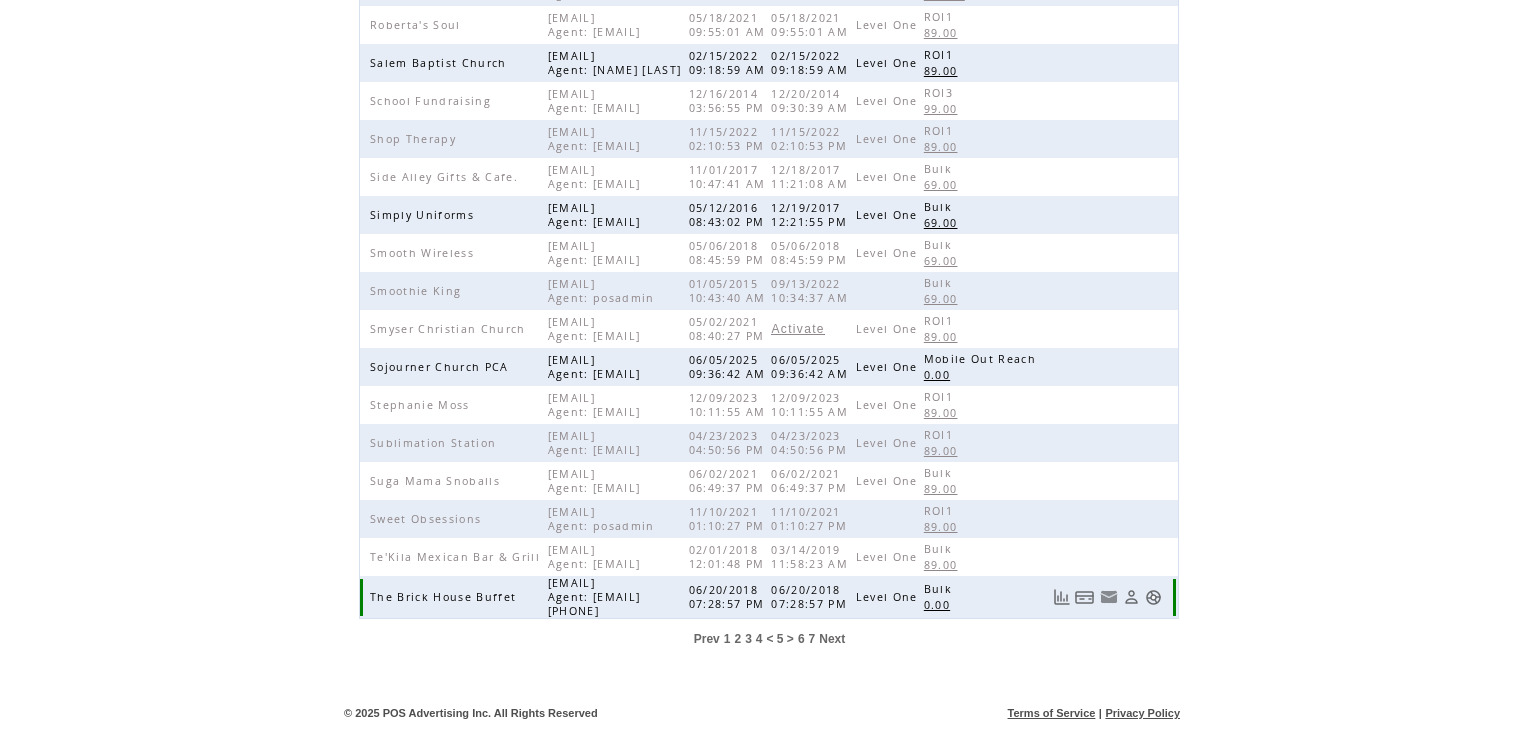click at bounding box center [1153, 597] 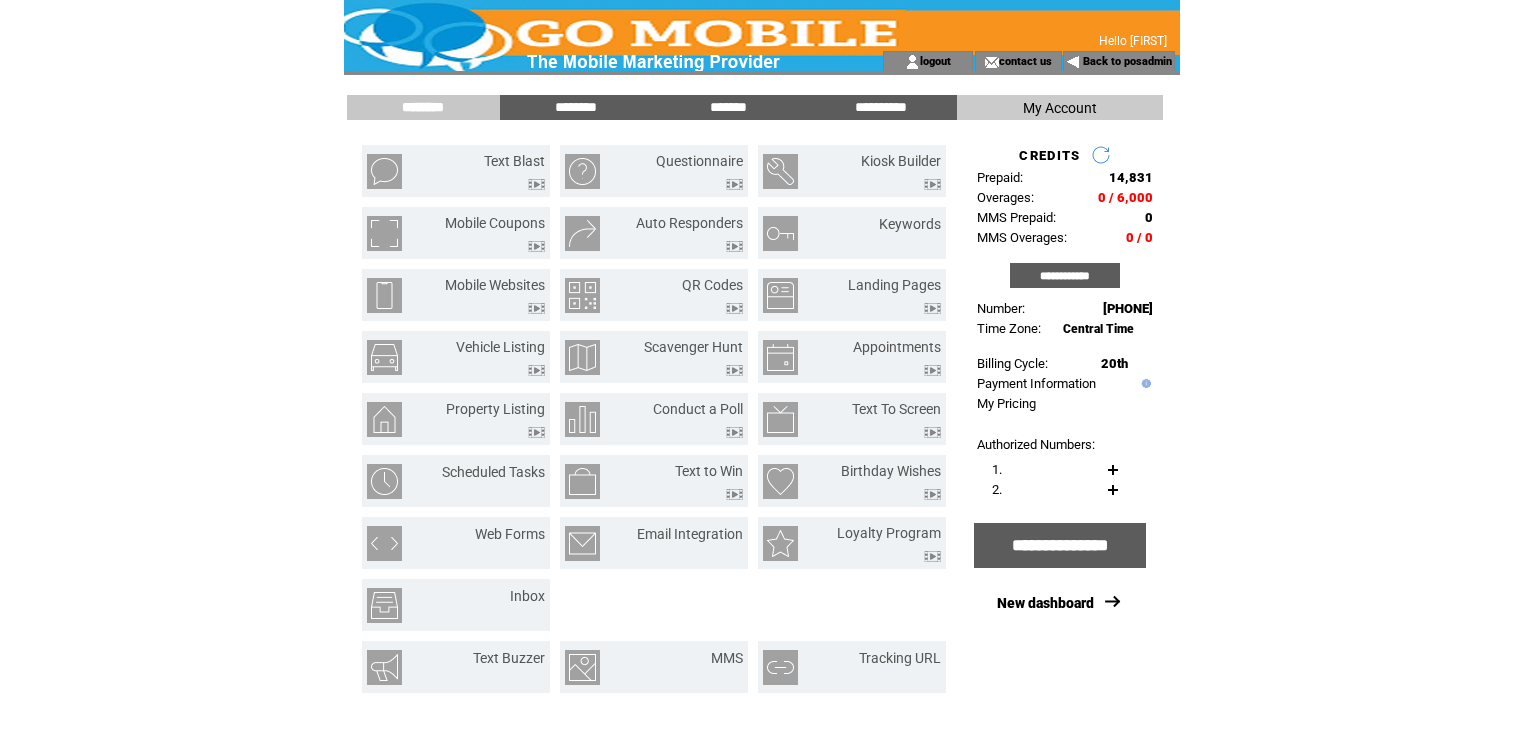 scroll, scrollTop: 0, scrollLeft: 0, axis: both 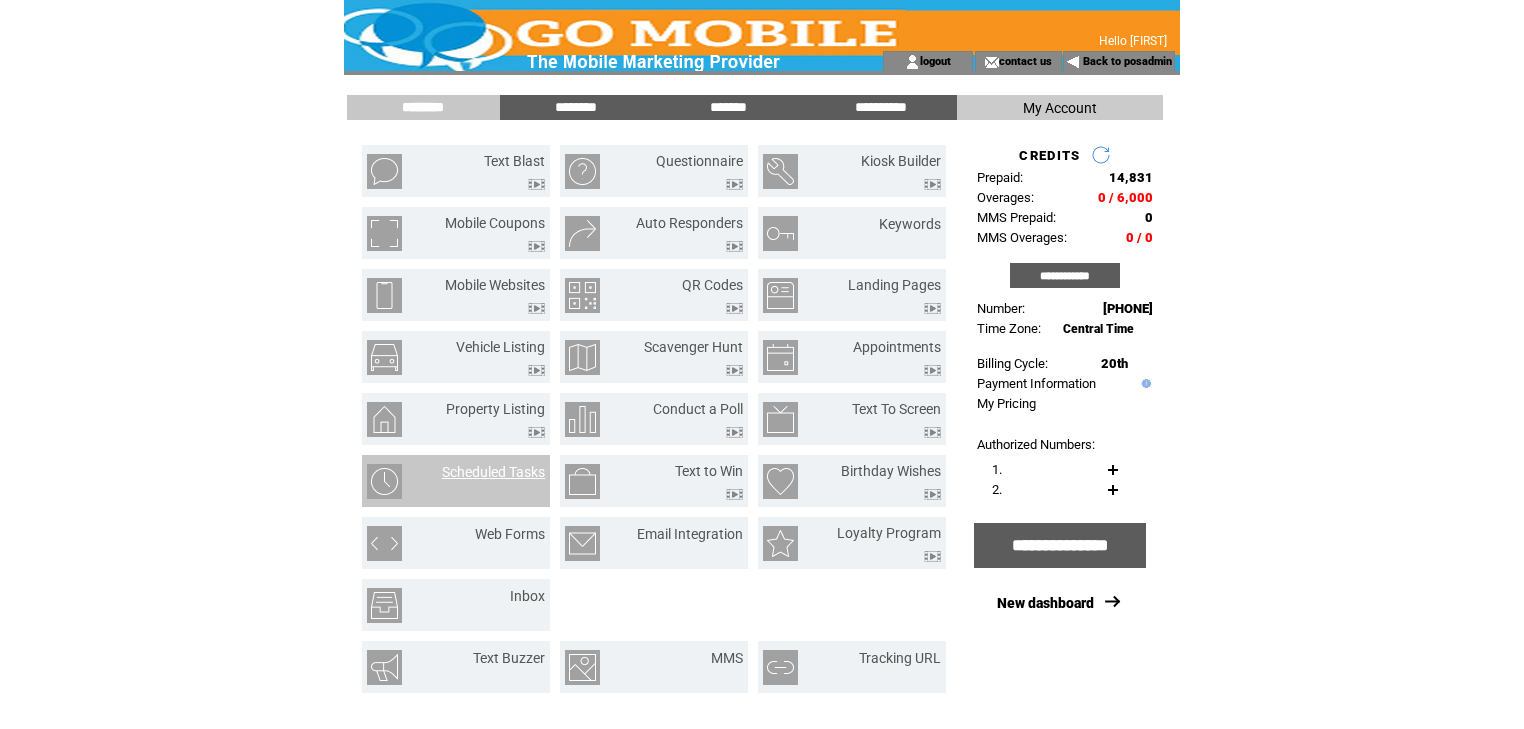 click on "Scheduled Tasks" at bounding box center (493, 472) 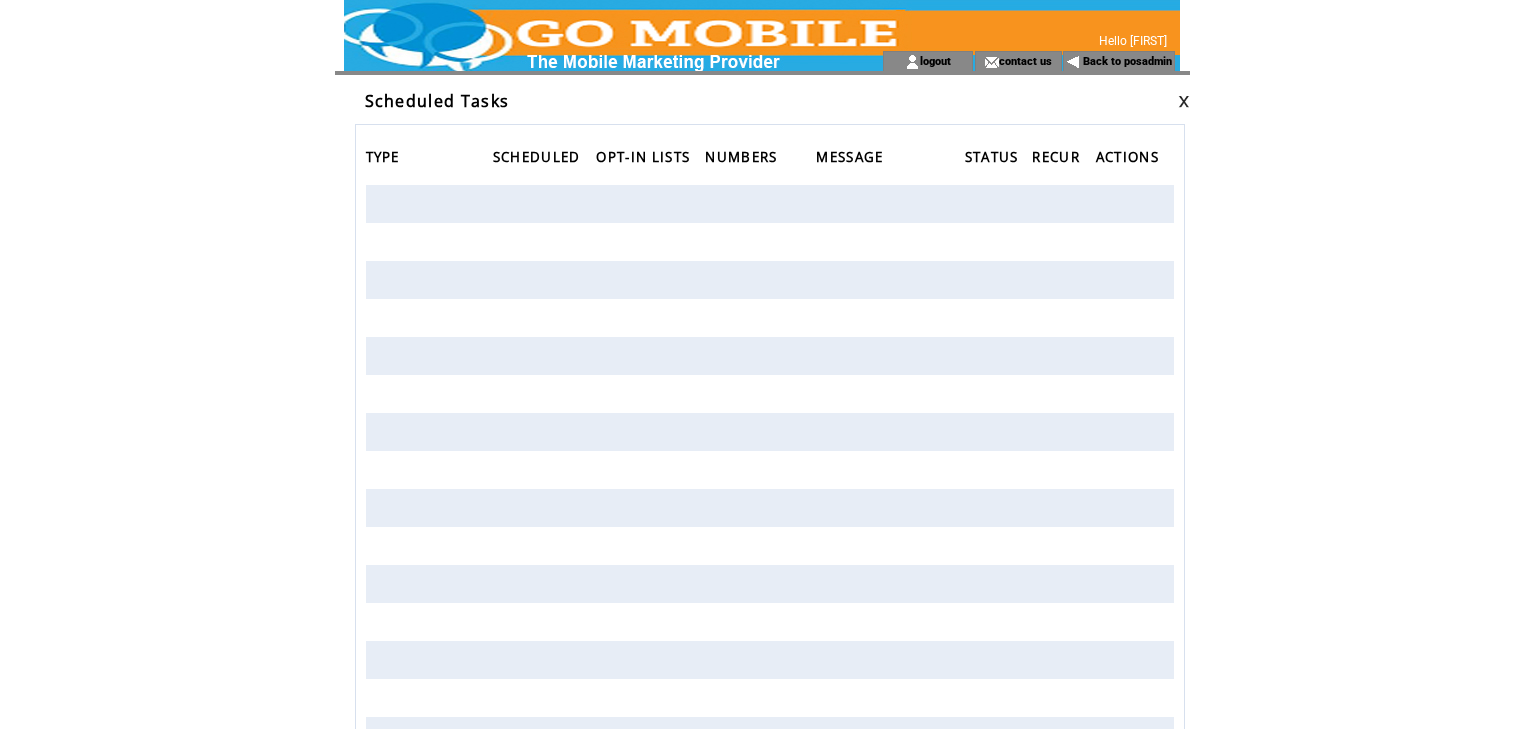 scroll, scrollTop: 0, scrollLeft: 0, axis: both 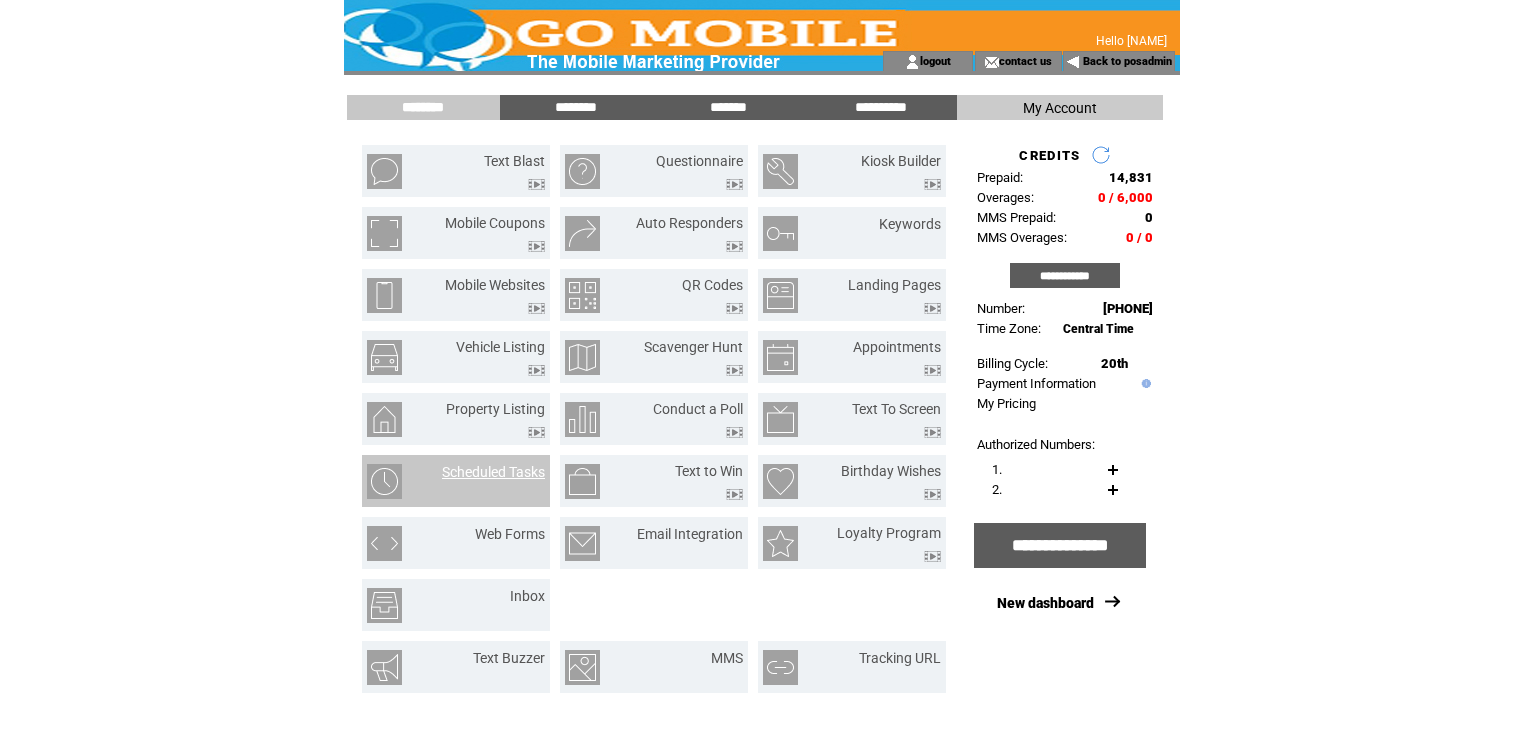 click on "Scheduled Tasks" at bounding box center [493, 472] 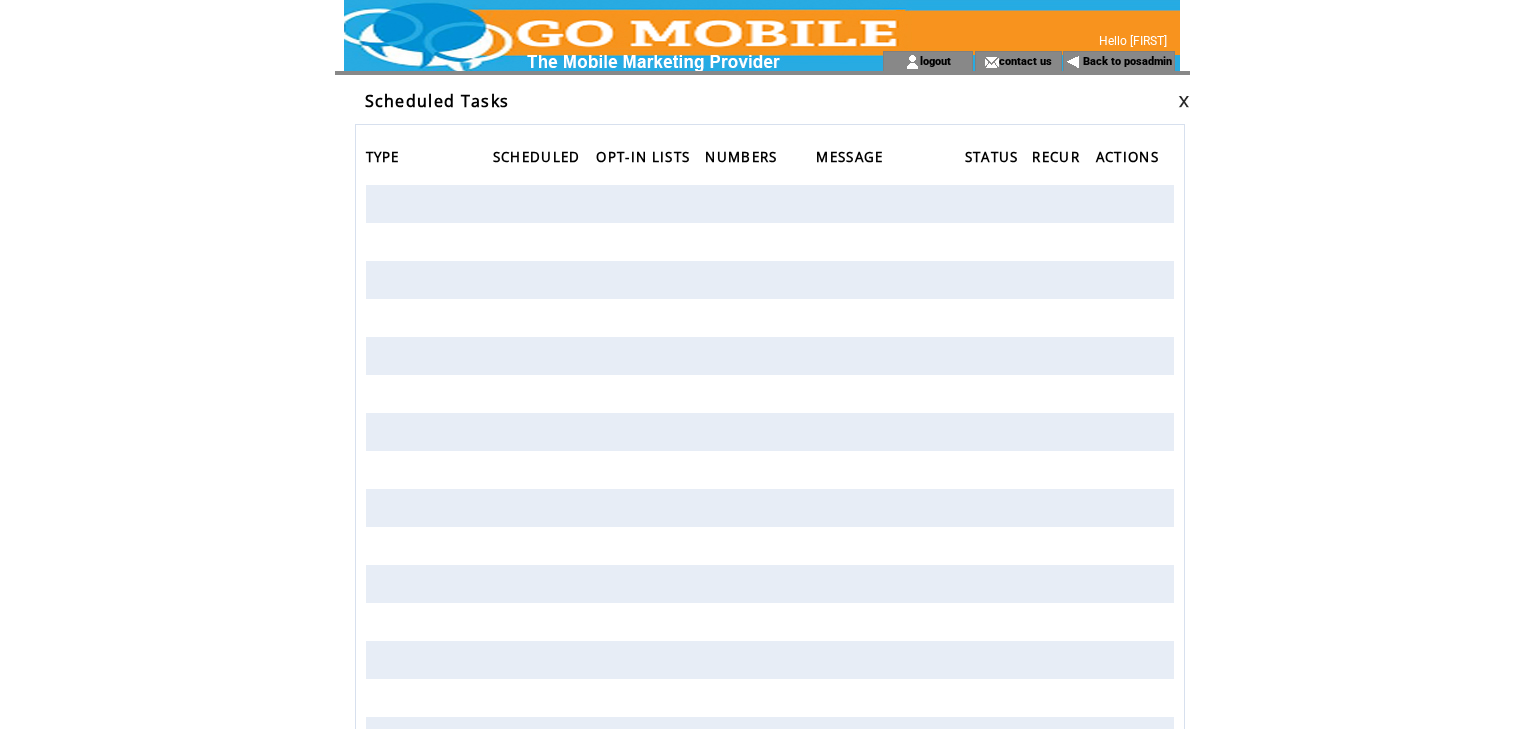 scroll, scrollTop: 0, scrollLeft: 0, axis: both 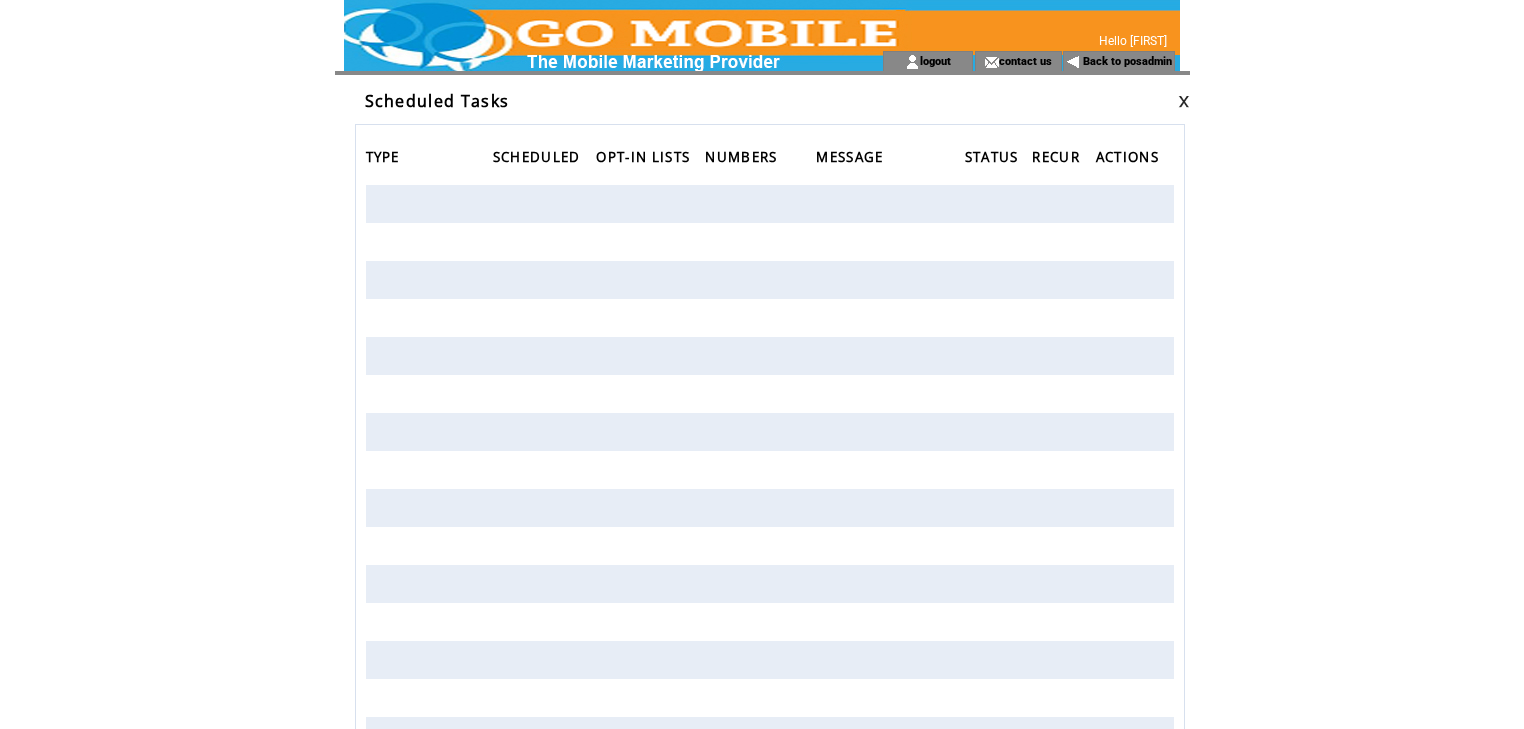 click at bounding box center [1184, 101] 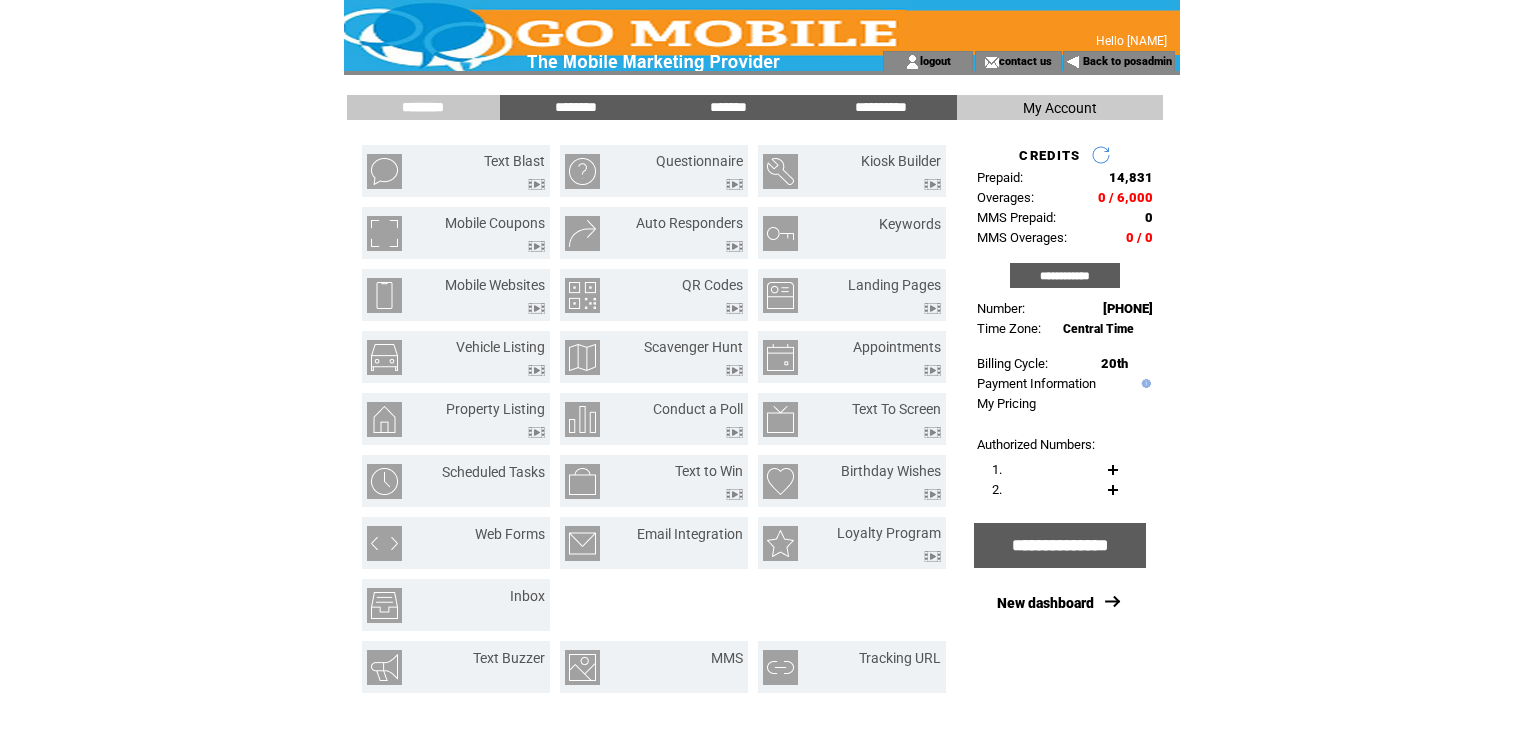 scroll, scrollTop: 0, scrollLeft: 0, axis: both 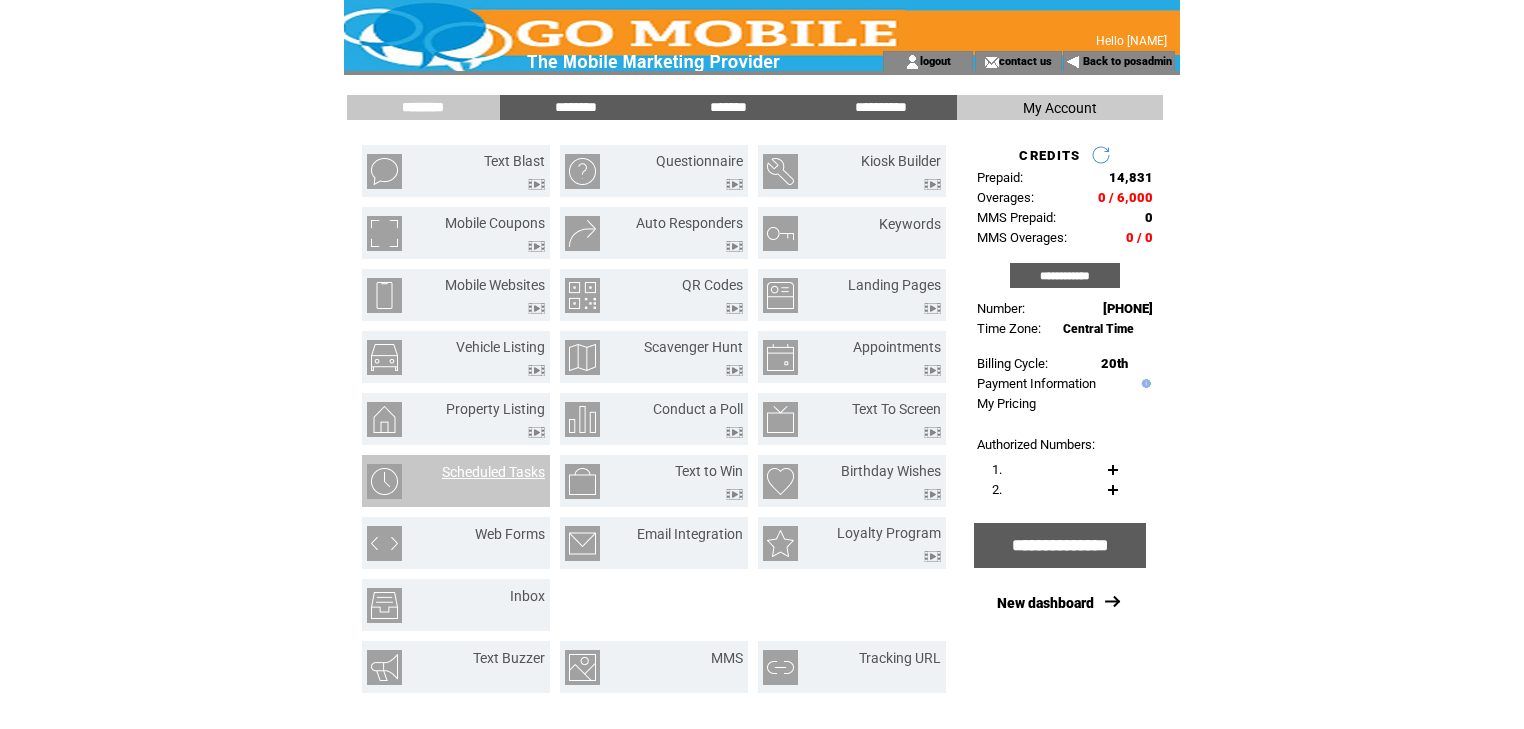 click on "Scheduled Tasks" at bounding box center [493, 472] 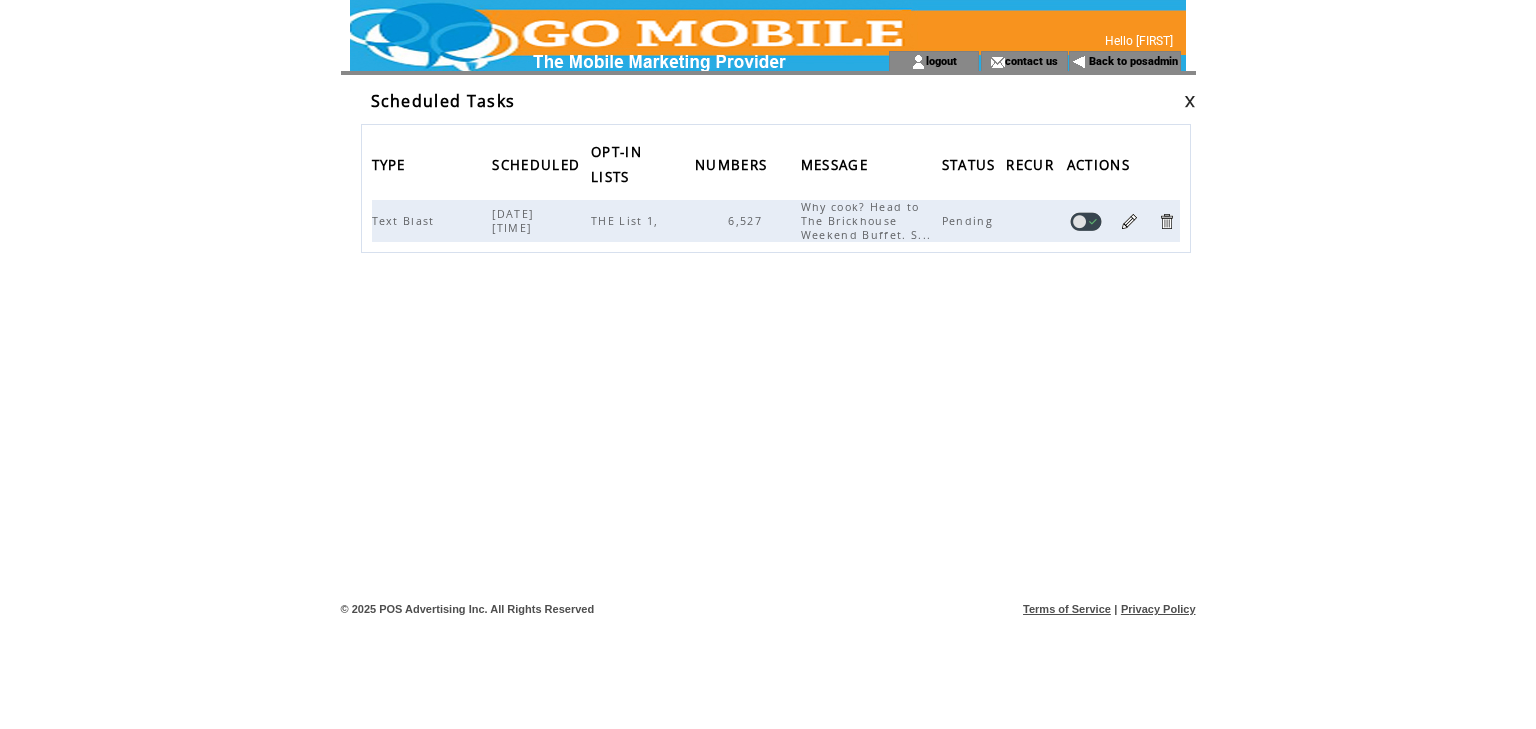 scroll, scrollTop: 0, scrollLeft: 0, axis: both 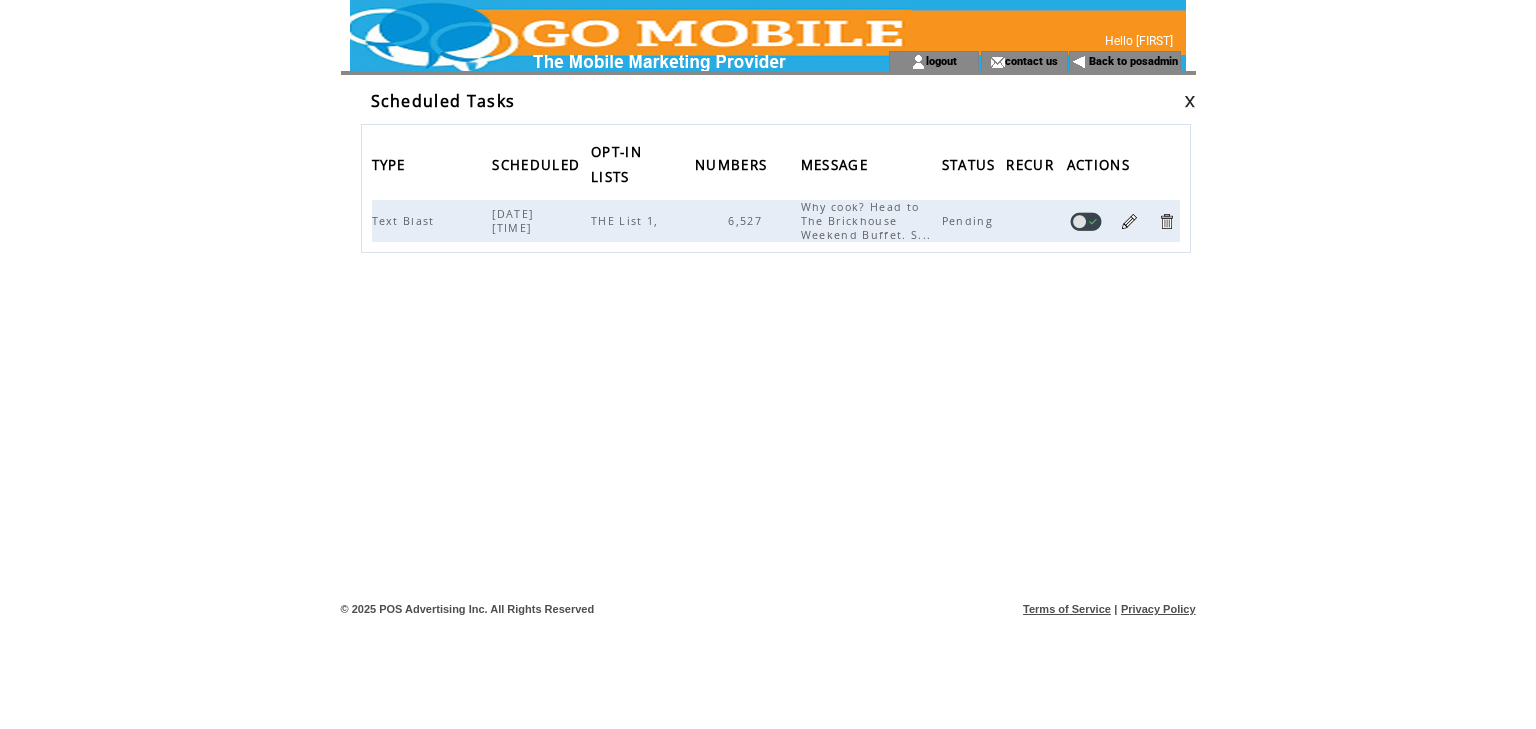 click at bounding box center [1190, 101] 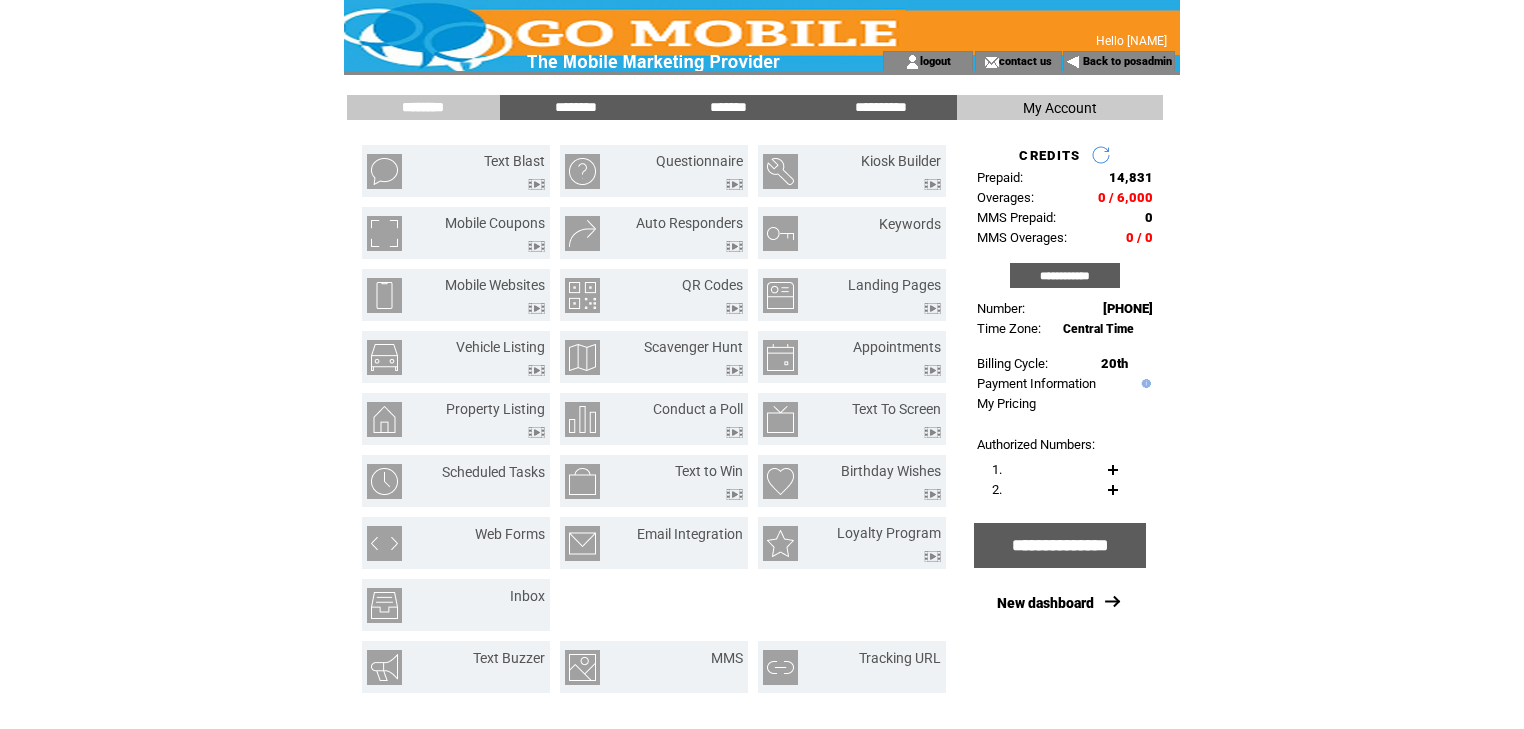 scroll, scrollTop: 0, scrollLeft: 0, axis: both 